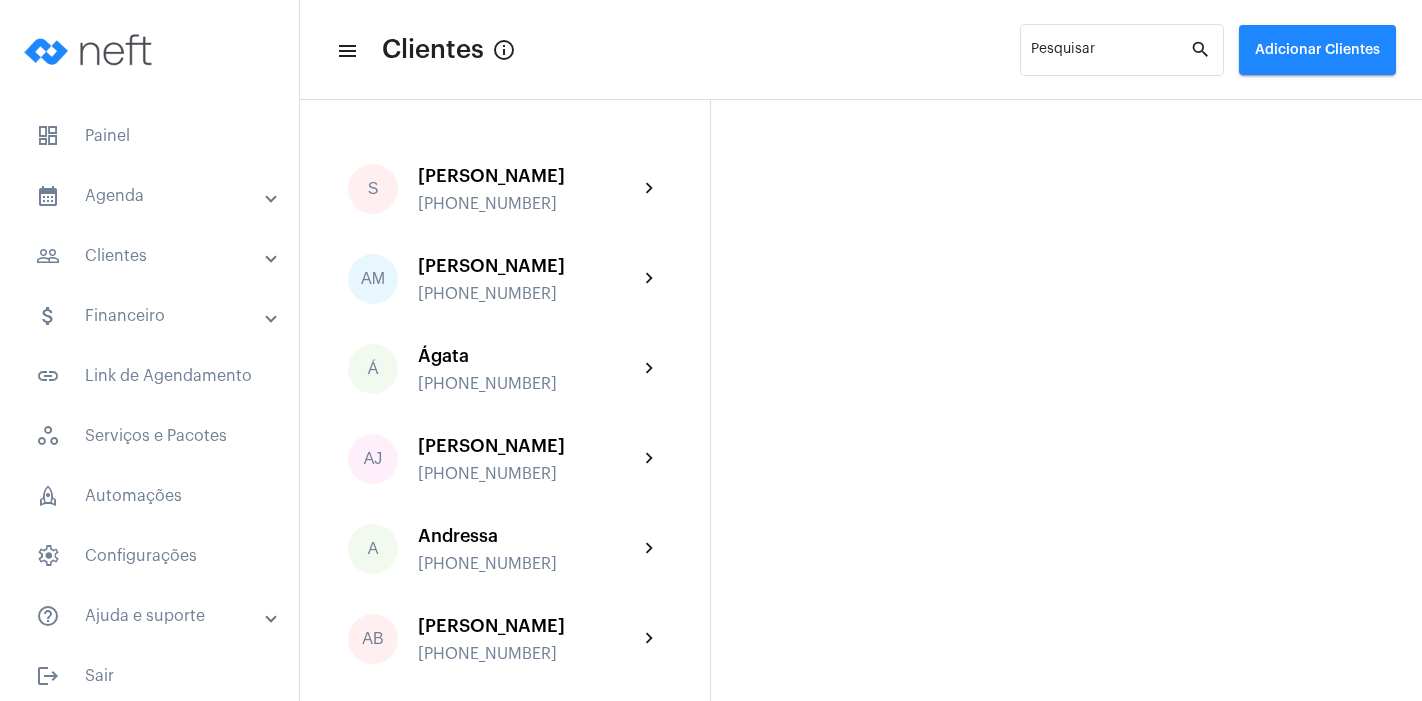 scroll, scrollTop: 0, scrollLeft: 0, axis: both 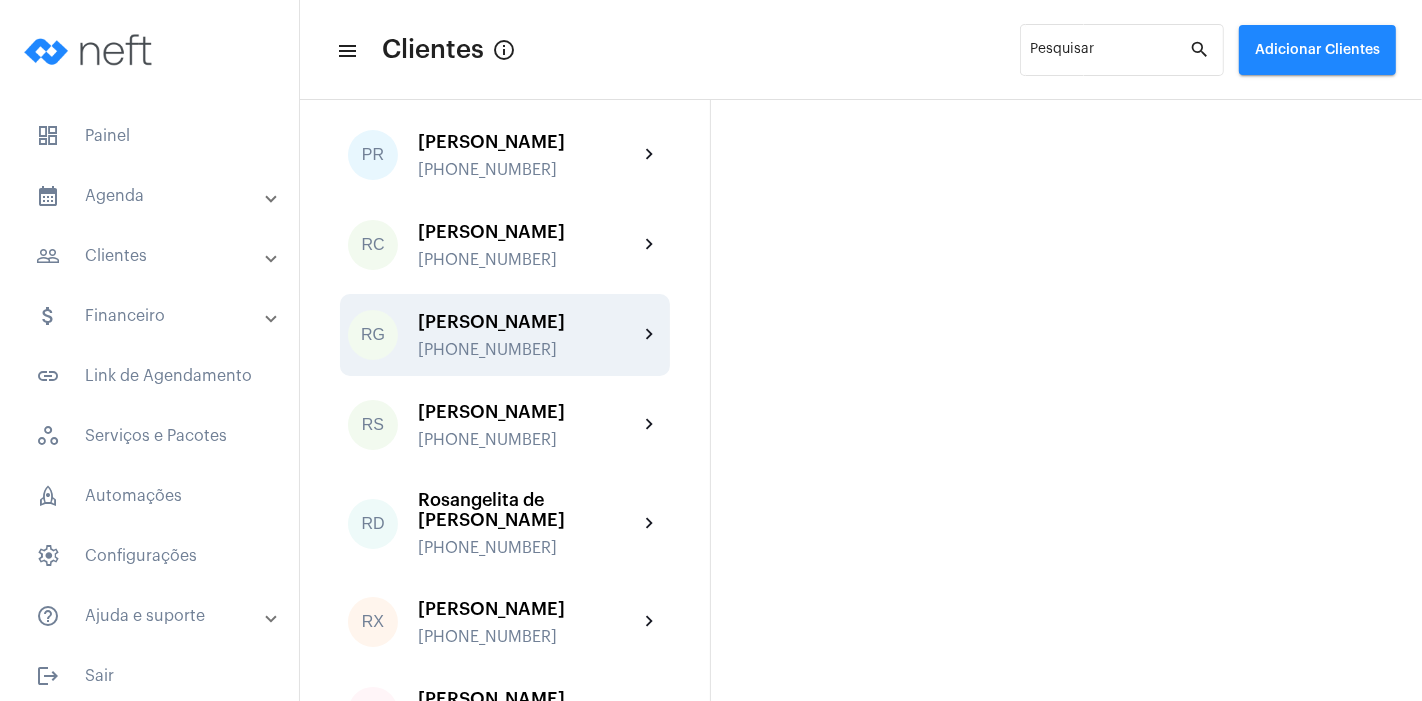 click on "[PHONE_NUMBER]" 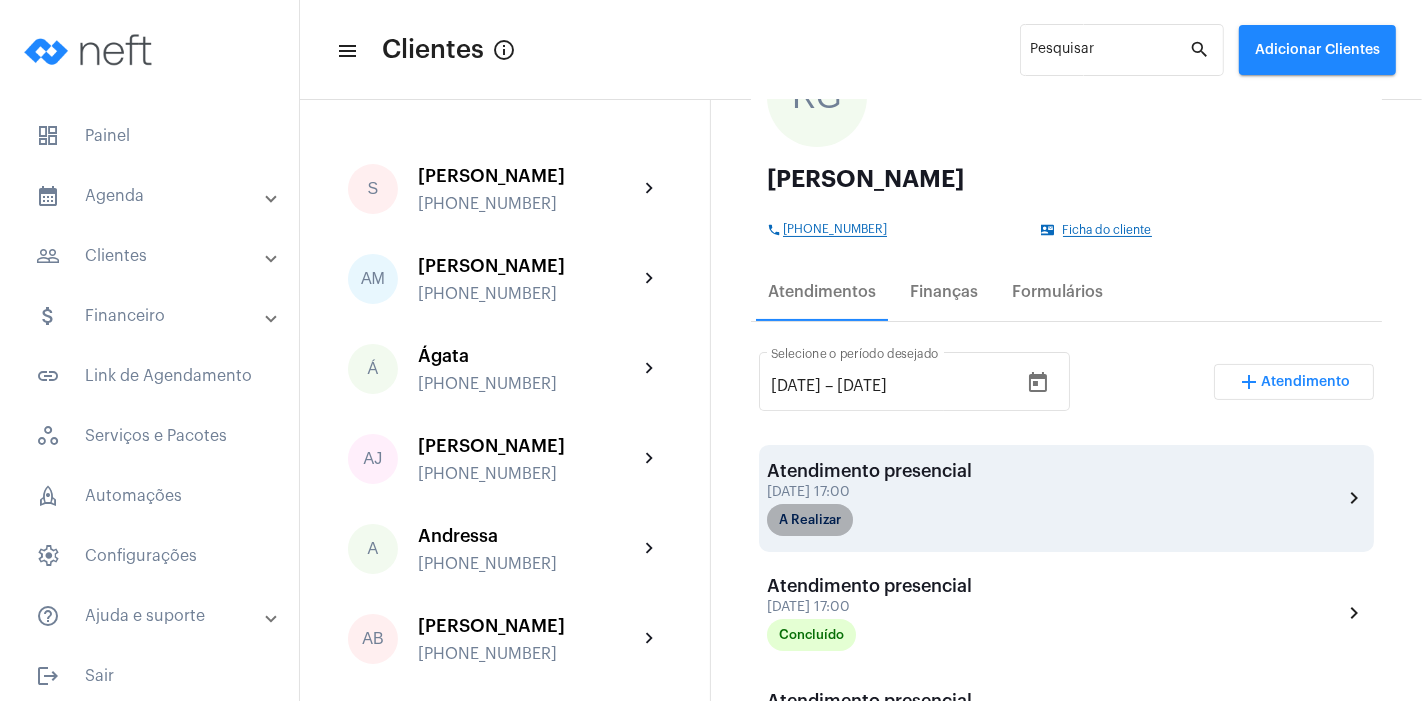 click on "A Realizar" at bounding box center (810, 520) 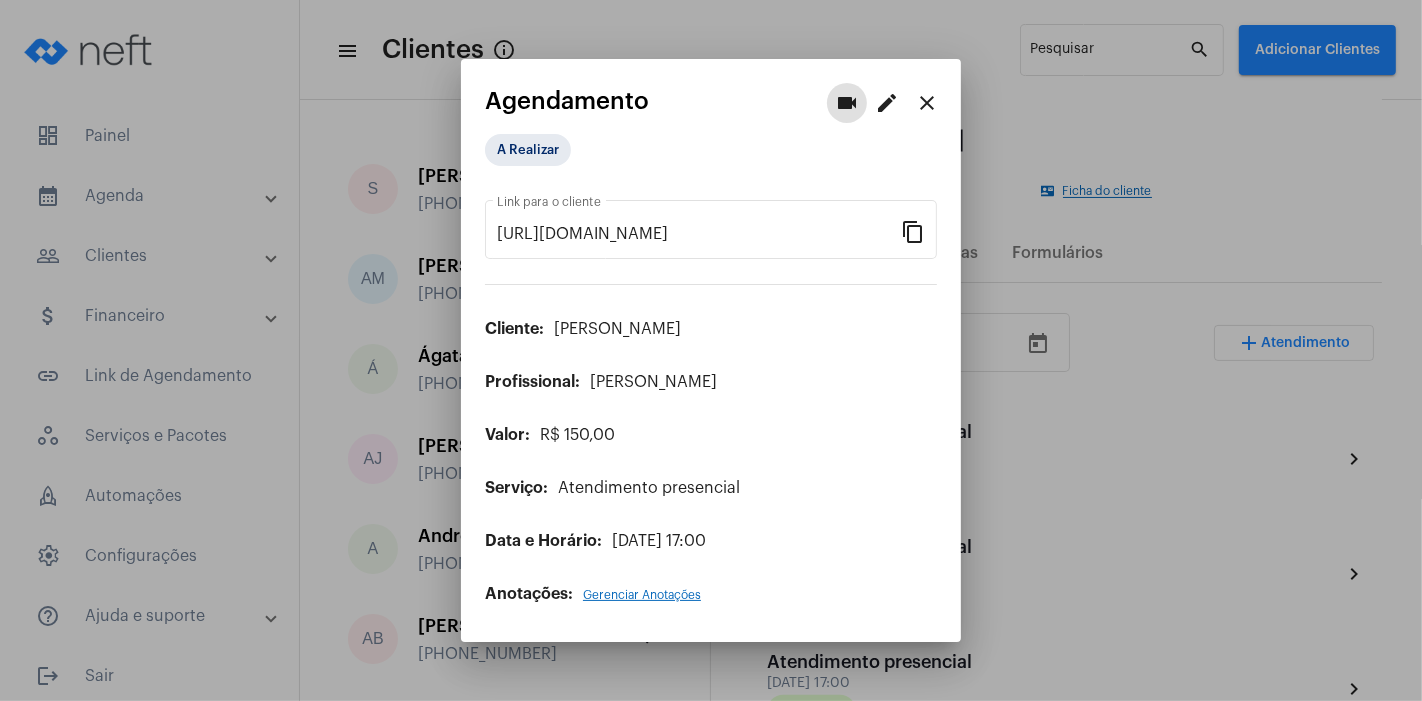 scroll, scrollTop: 220, scrollLeft: 0, axis: vertical 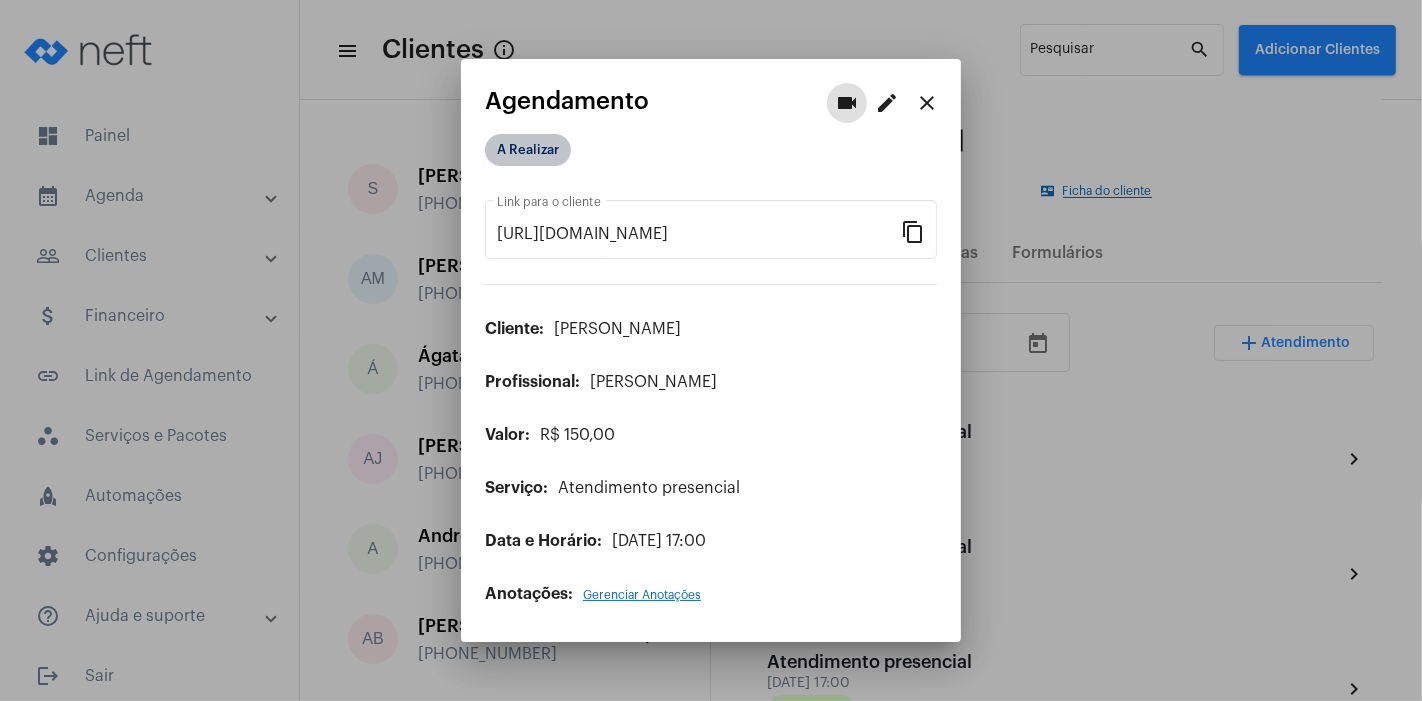 click on "A Realizar" at bounding box center [528, 150] 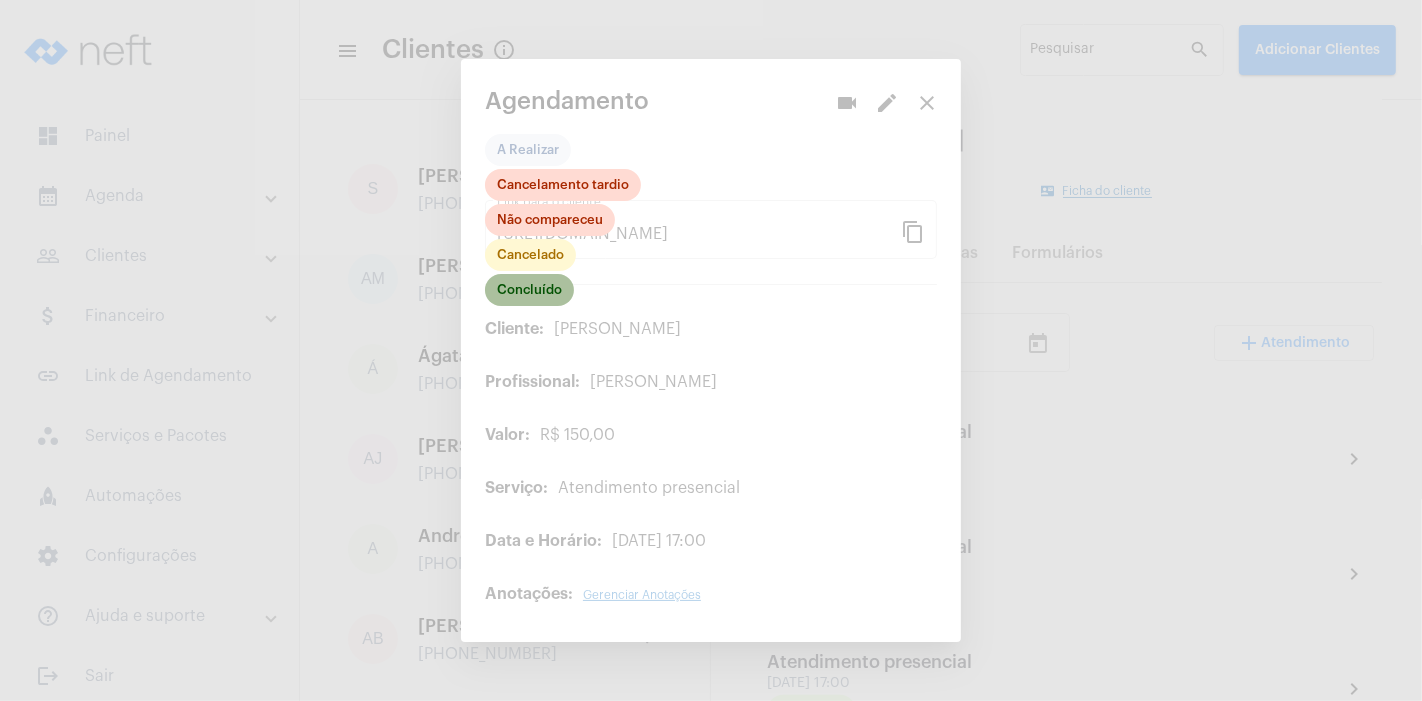click on "Concluído" 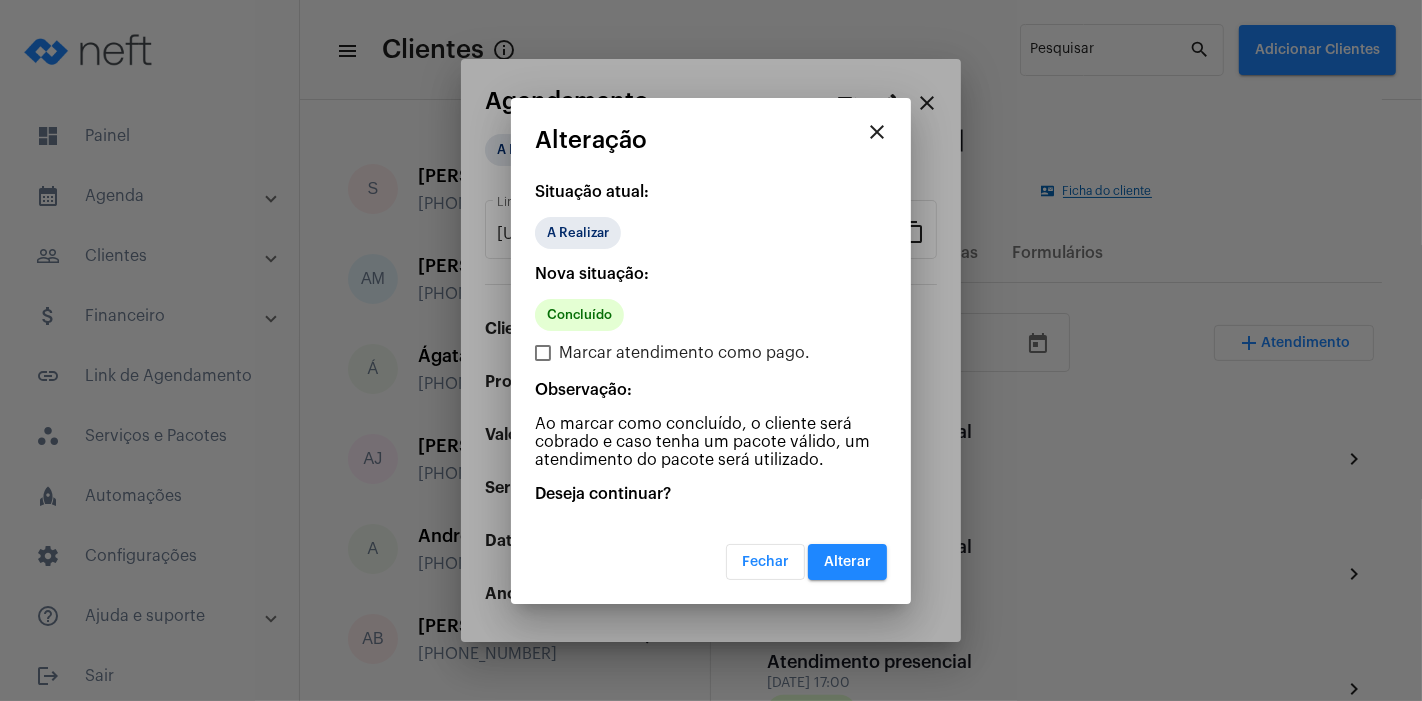 click on "Alterar" at bounding box center [847, 562] 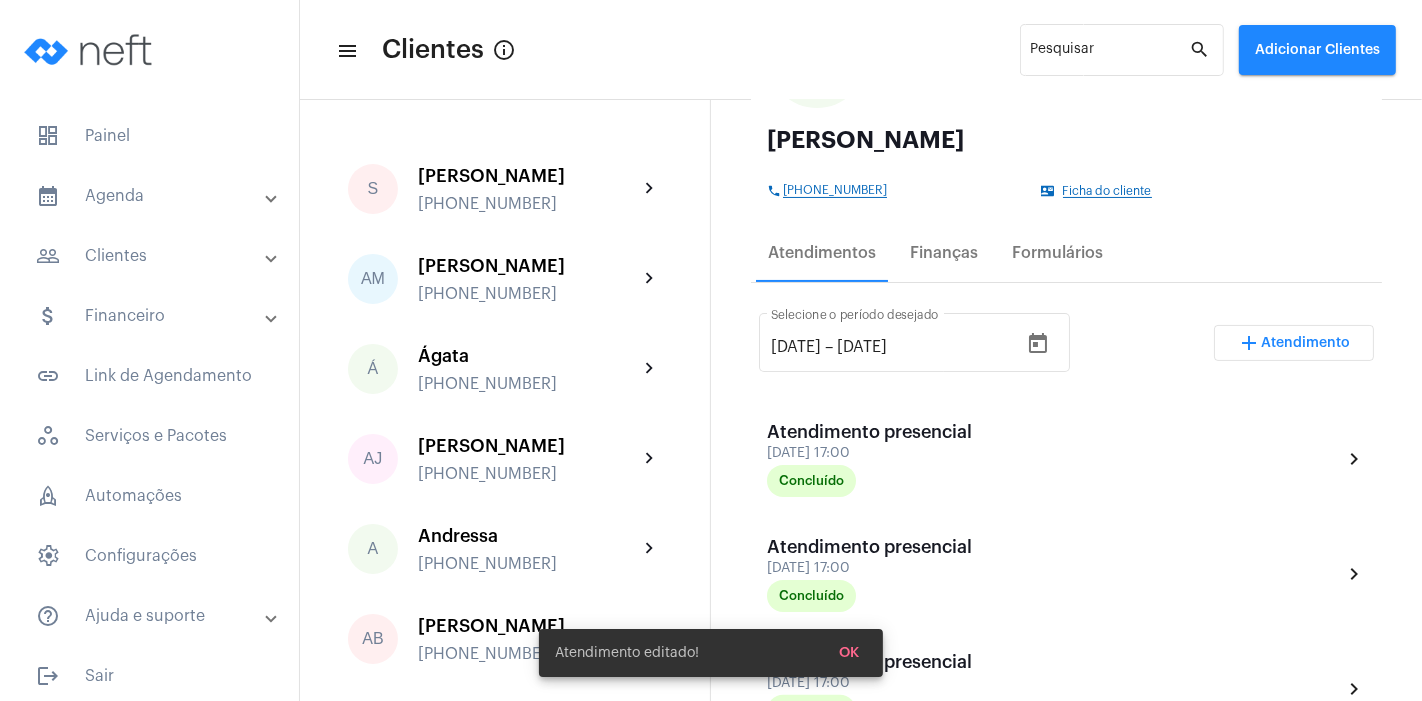 click on "Atendimento" at bounding box center (1306, 343) 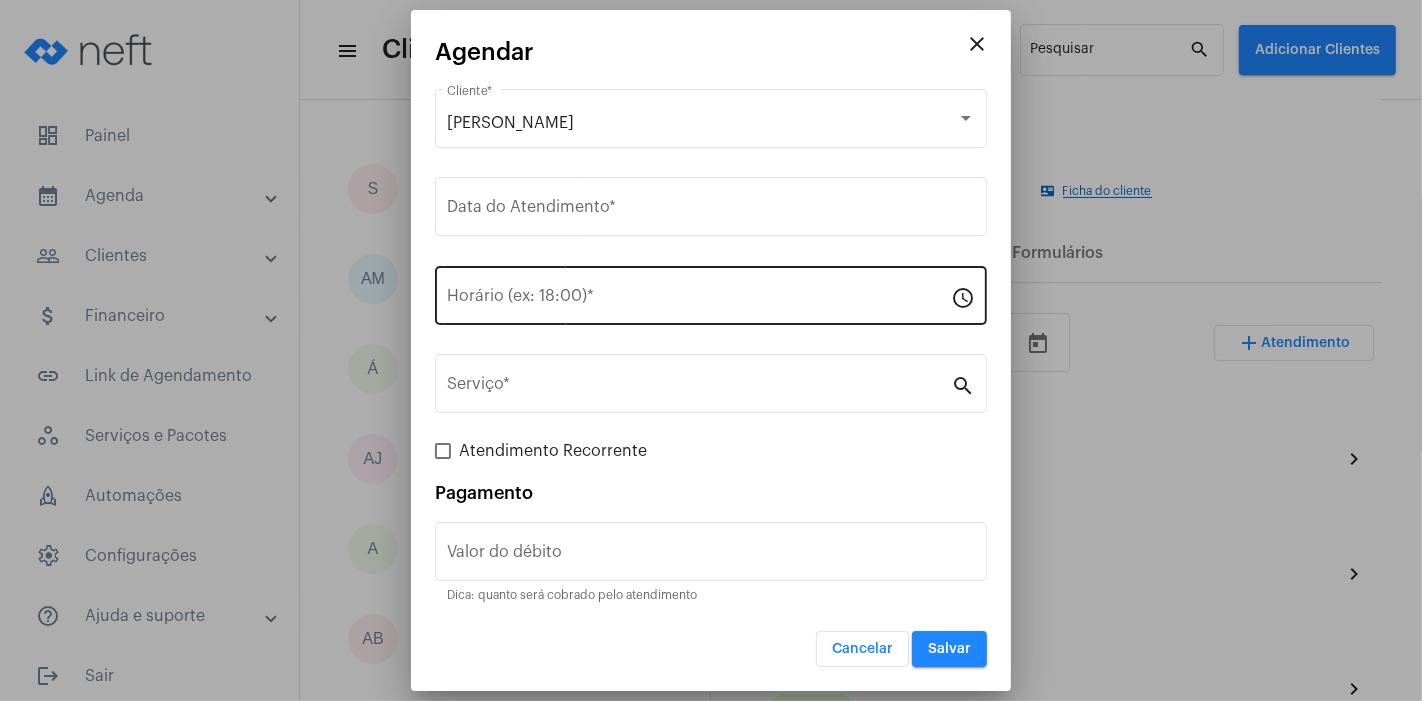 click on "Horário (ex: 18:00)  *" at bounding box center [699, 293] 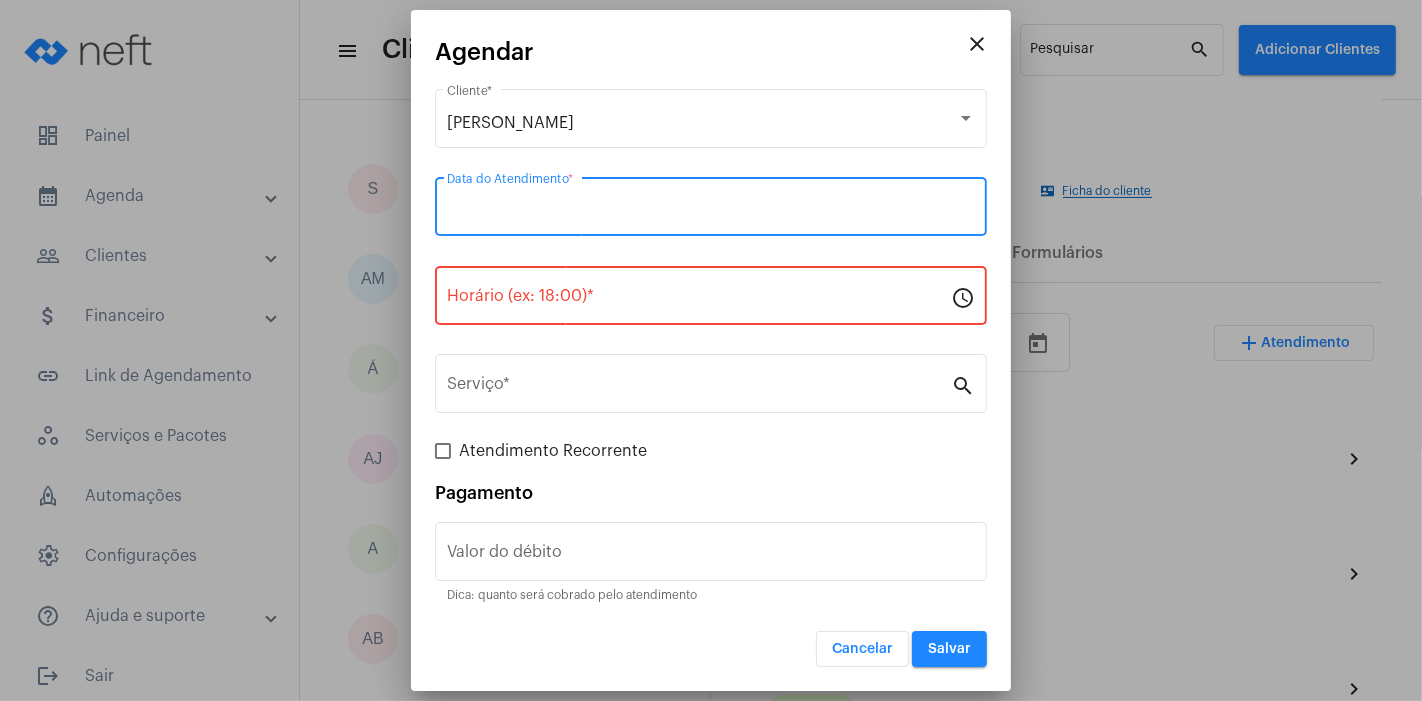 click on "Data do Atendimento  *" at bounding box center [711, 211] 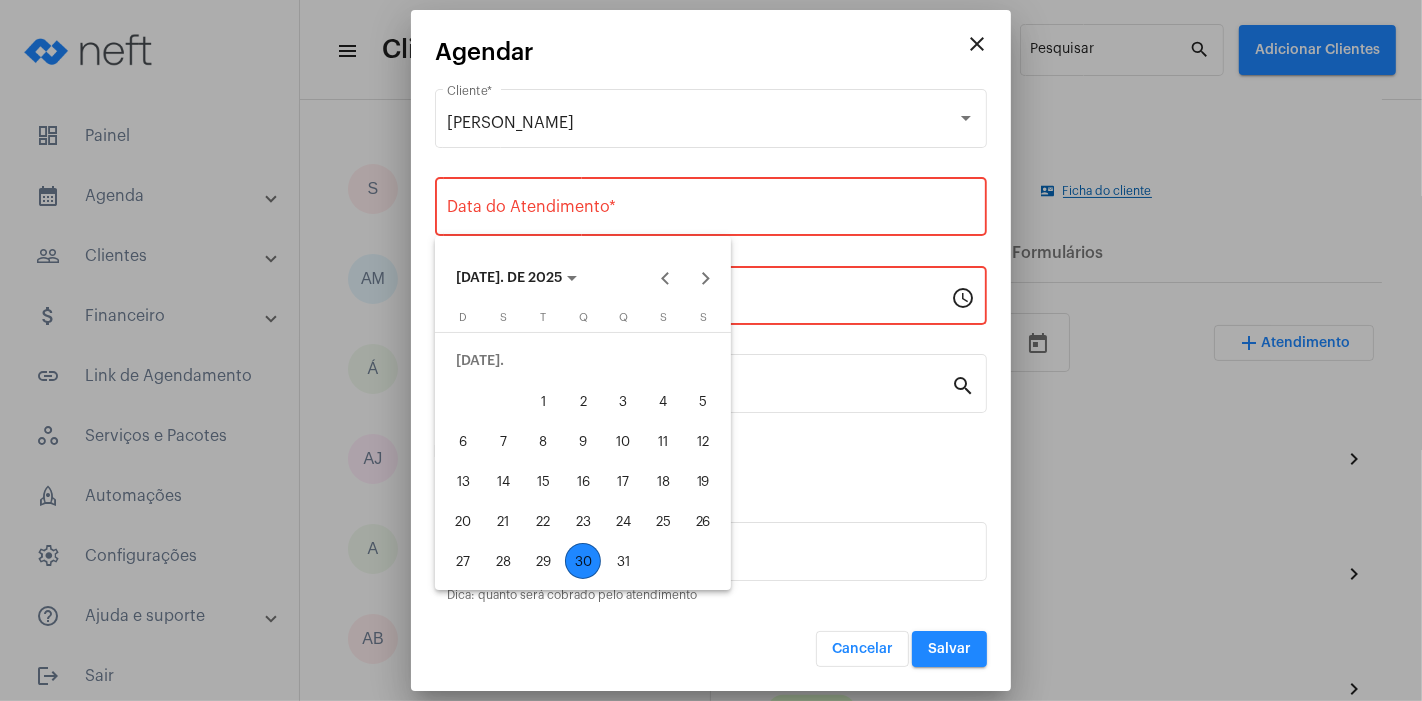 click on "31" at bounding box center [623, 561] 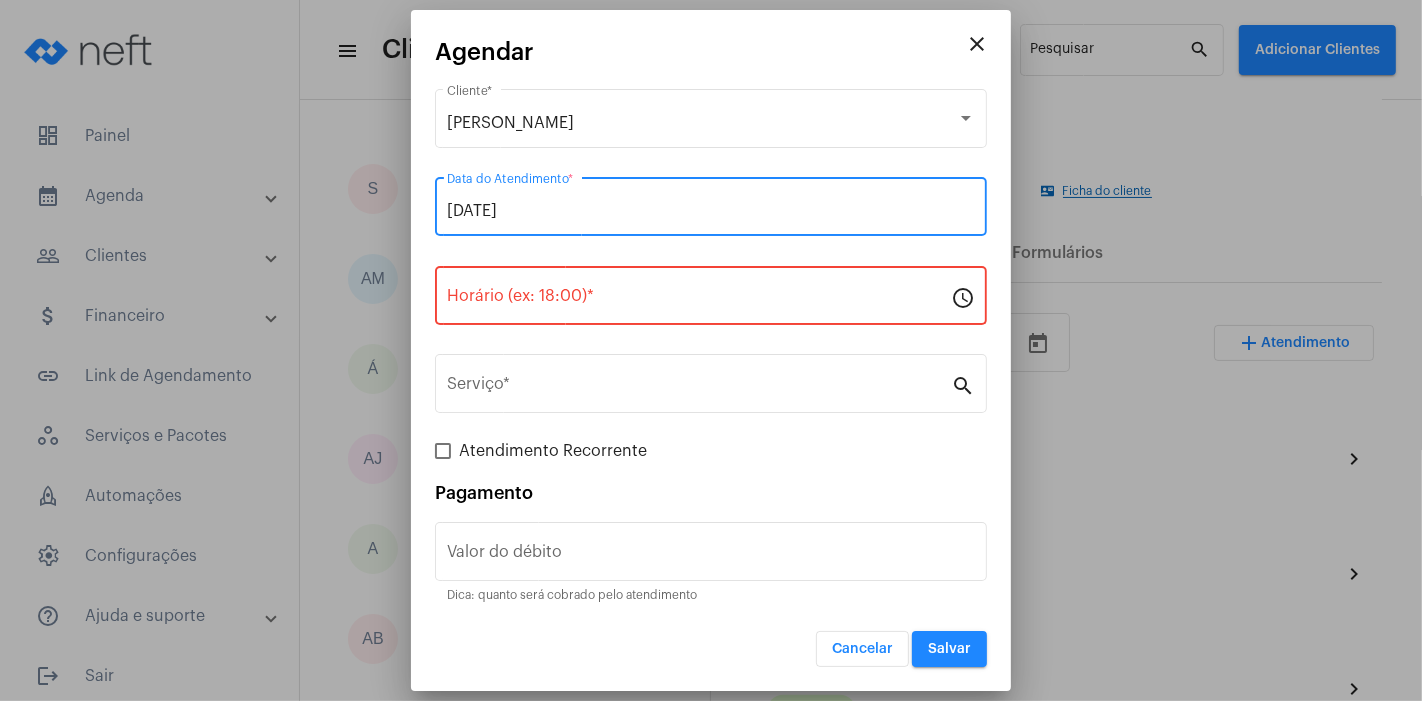 click on "Horário (ex: 18:00)  *" at bounding box center (699, 300) 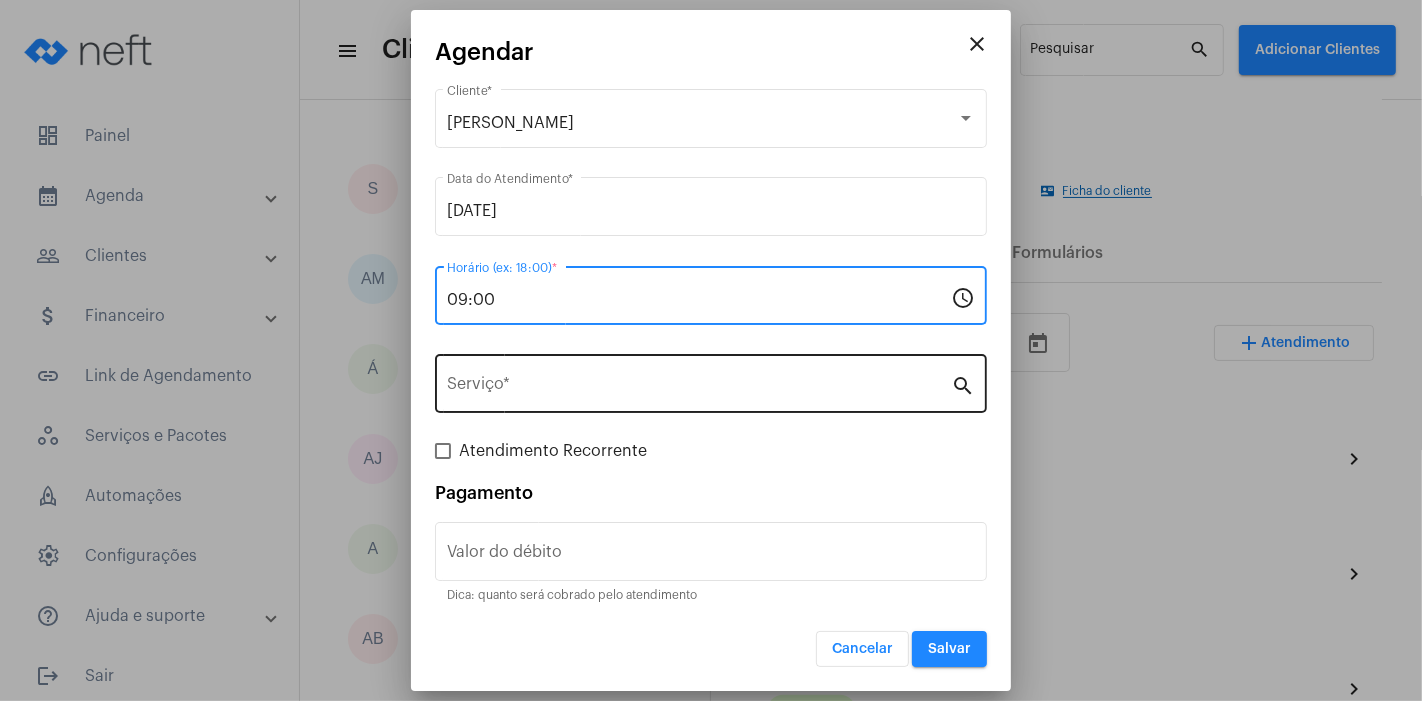 type on "09:00" 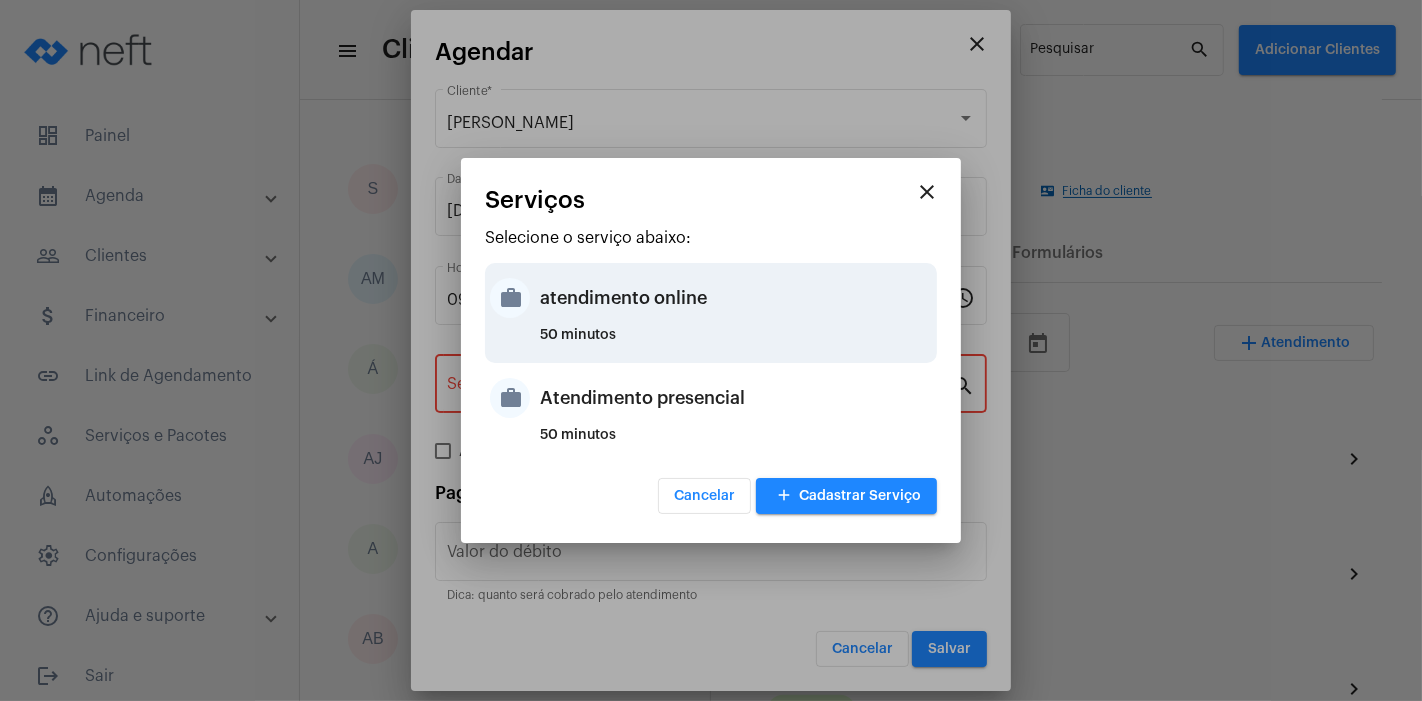 click on "atendimento online" at bounding box center (736, 298) 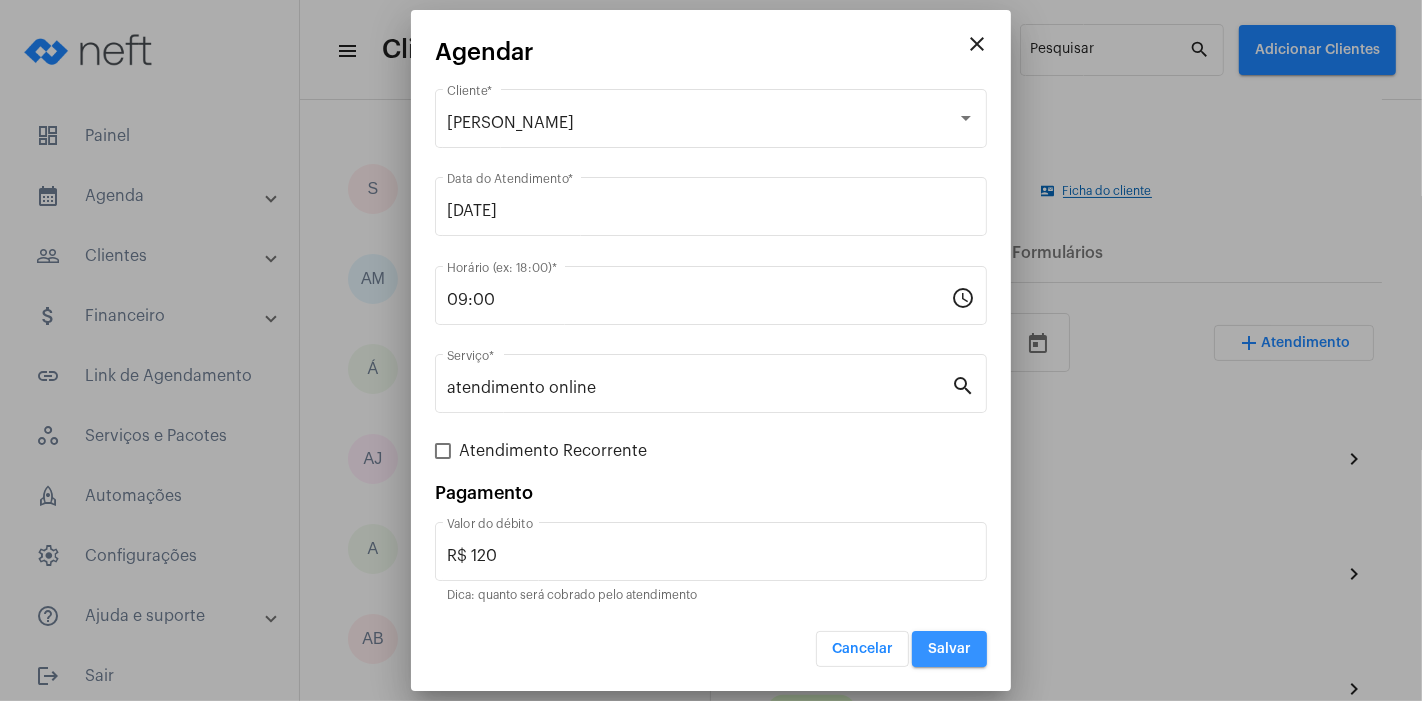 click on "Salvar" at bounding box center (949, 649) 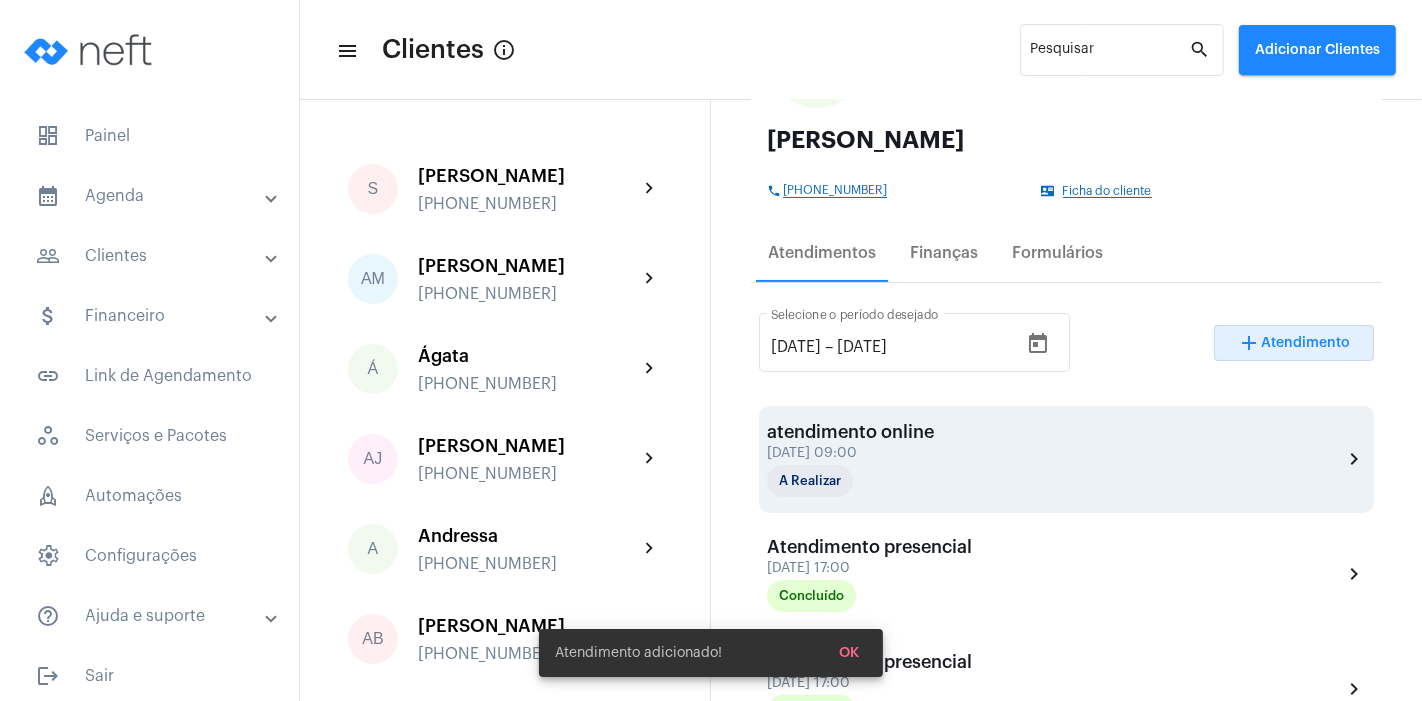 click on "atendimento online" at bounding box center [867, 432] 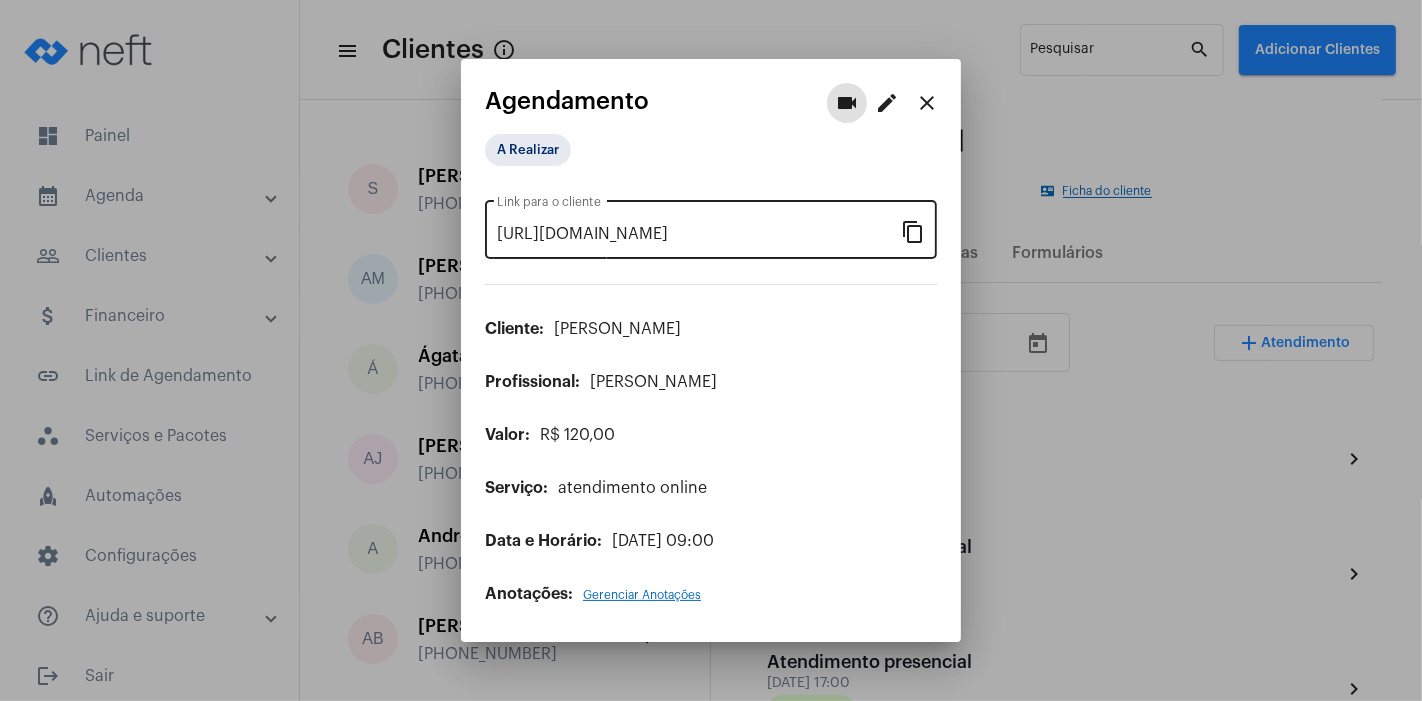 click on "content_copy" at bounding box center (913, 231) 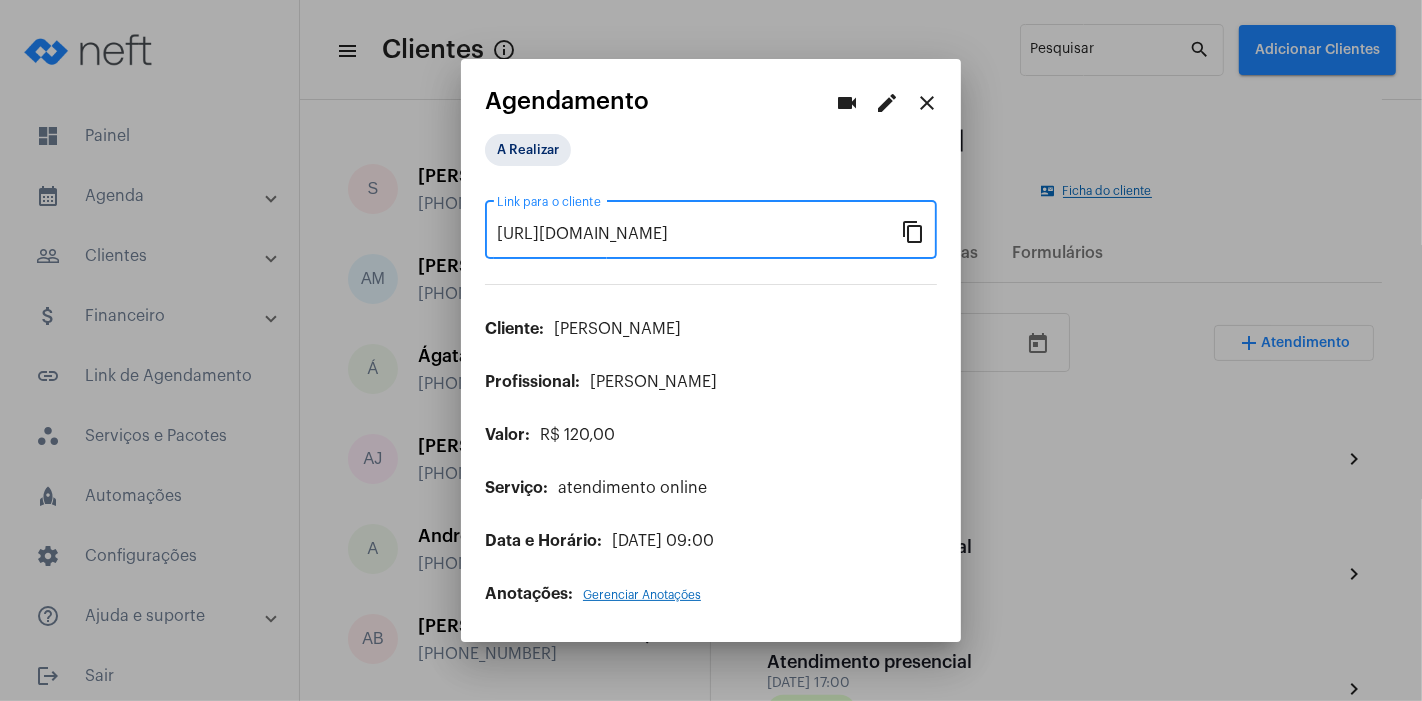 scroll, scrollTop: 0, scrollLeft: 0, axis: both 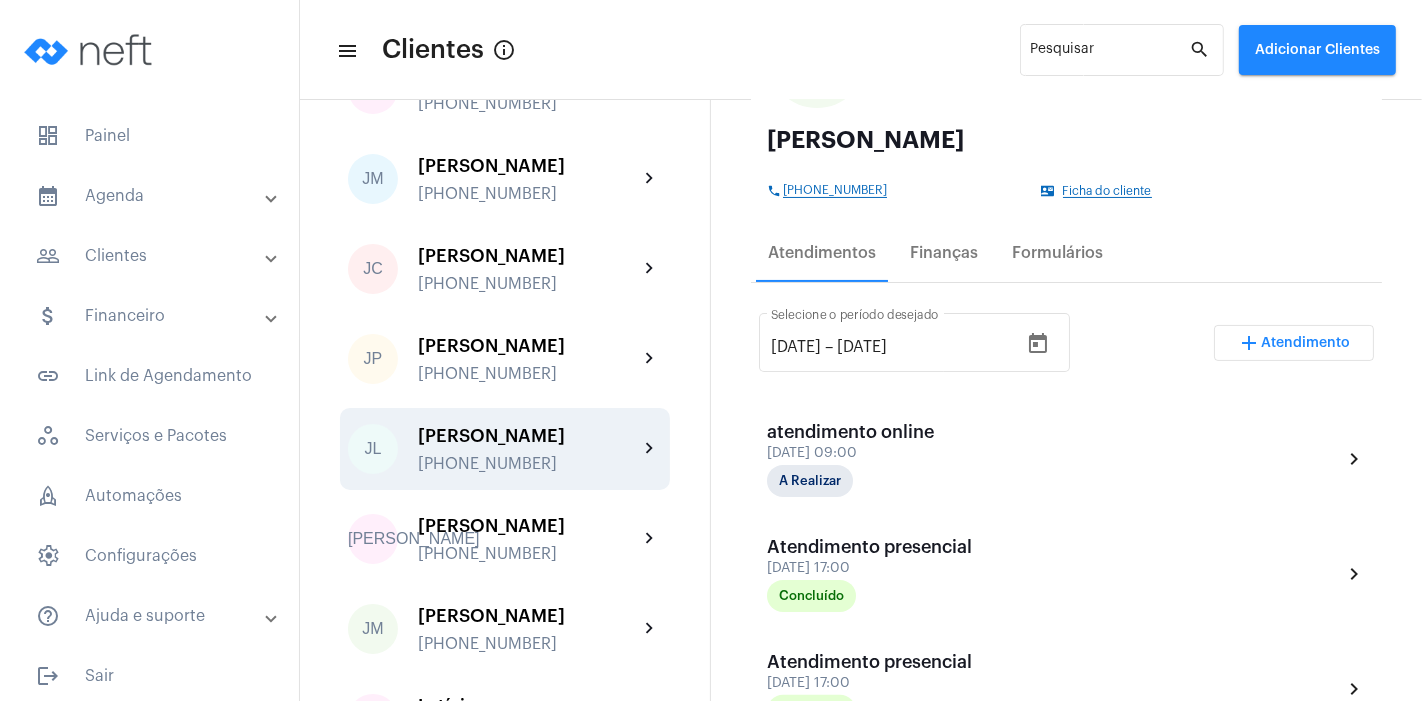 click on "[PERSON_NAME]" 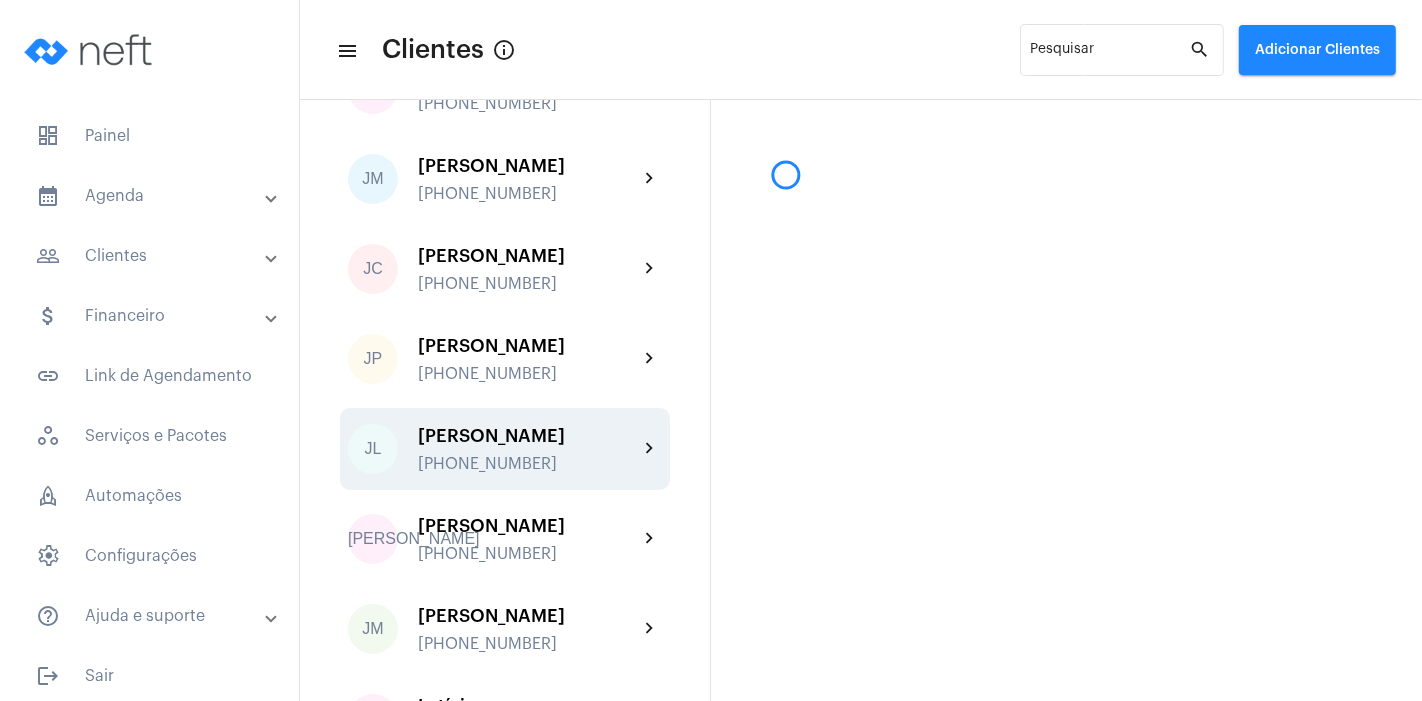 scroll, scrollTop: 0, scrollLeft: 0, axis: both 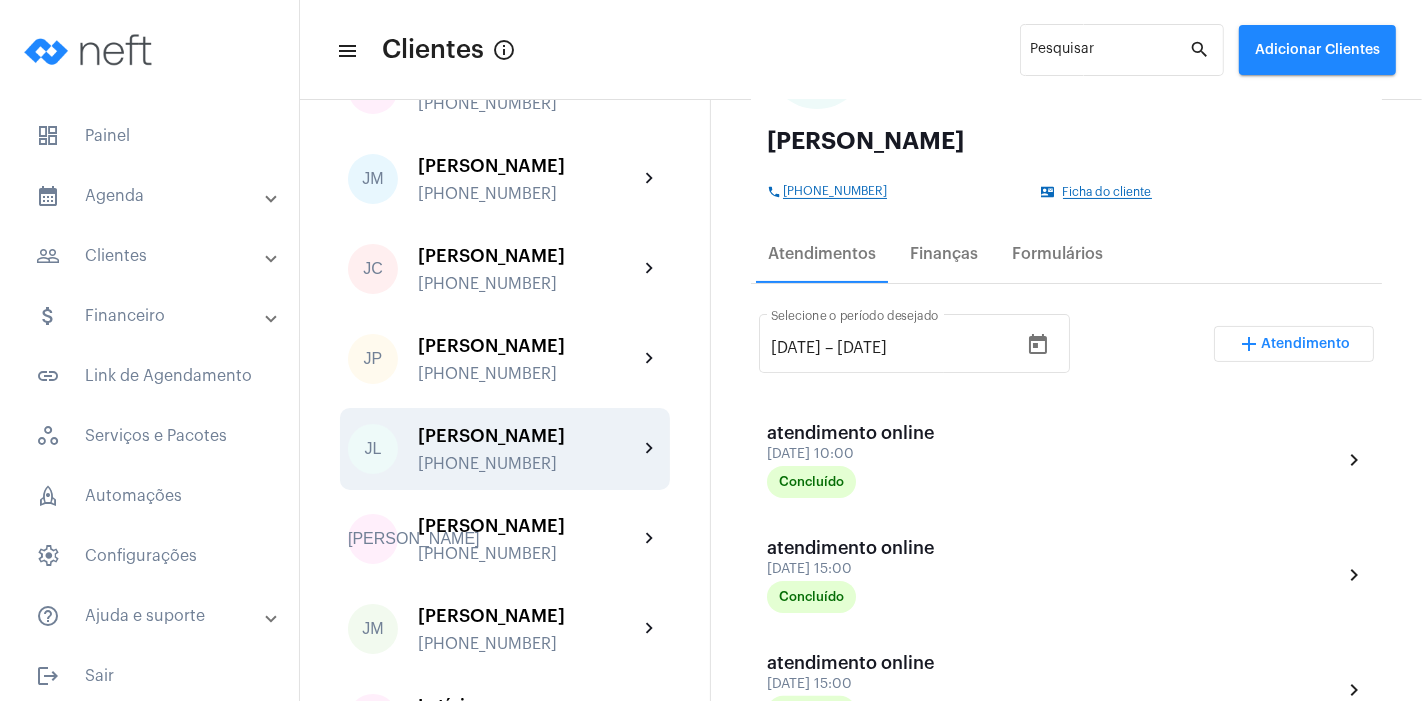 click on "Atendimento" at bounding box center [1306, 344] 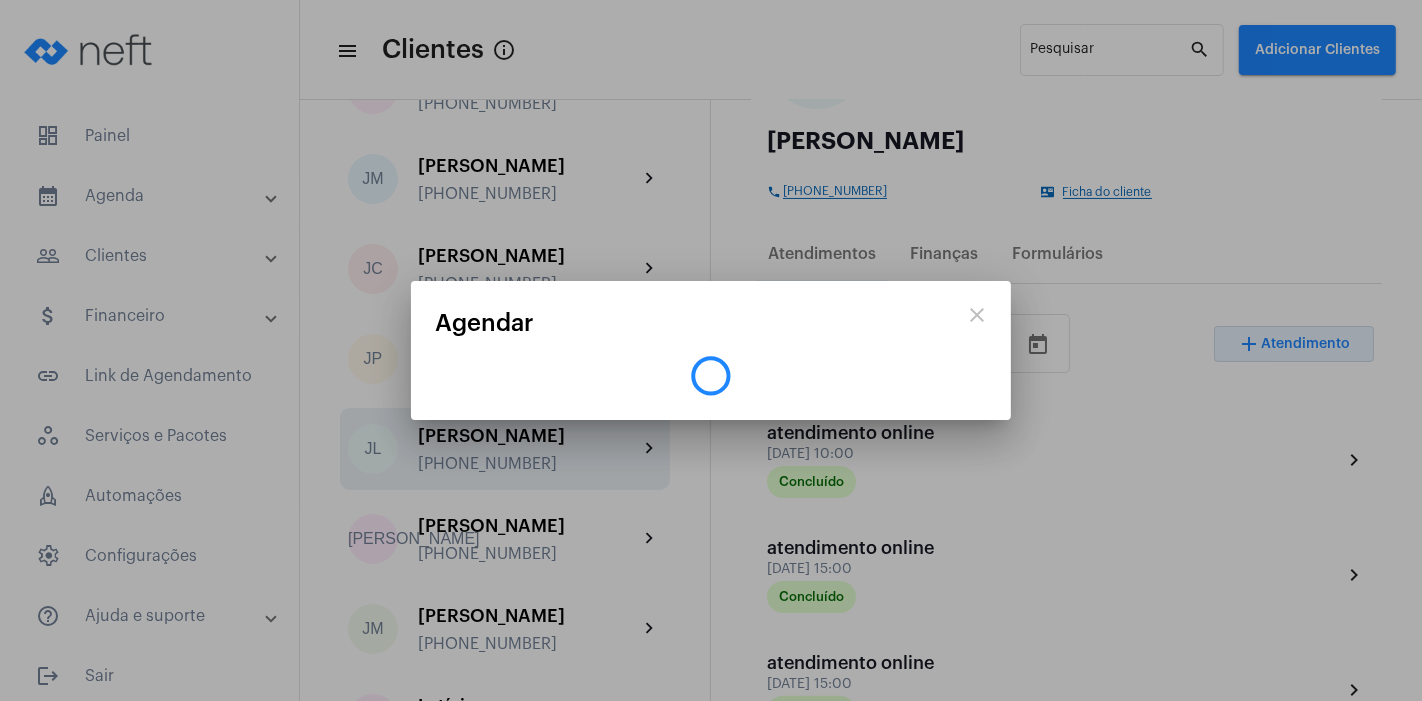 scroll, scrollTop: 220, scrollLeft: 0, axis: vertical 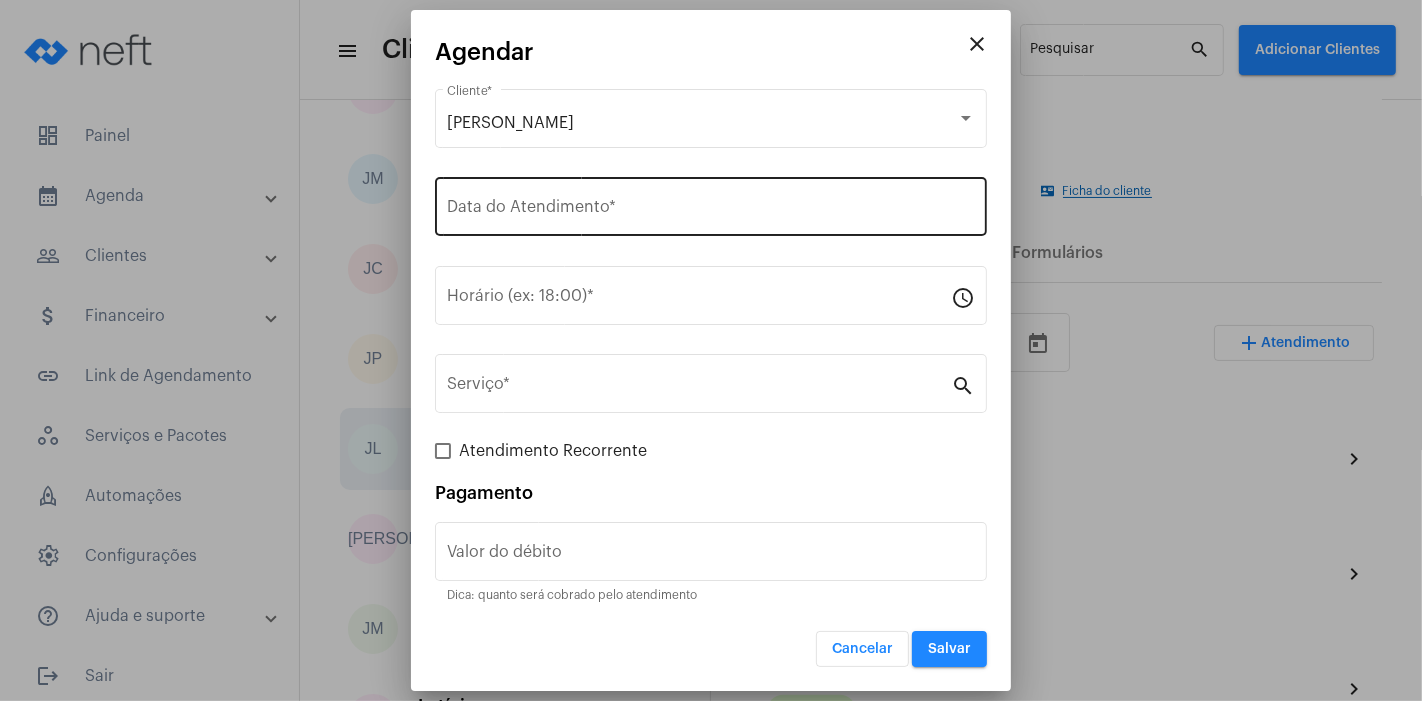 click on "Data do Atendimento  *" at bounding box center (711, 211) 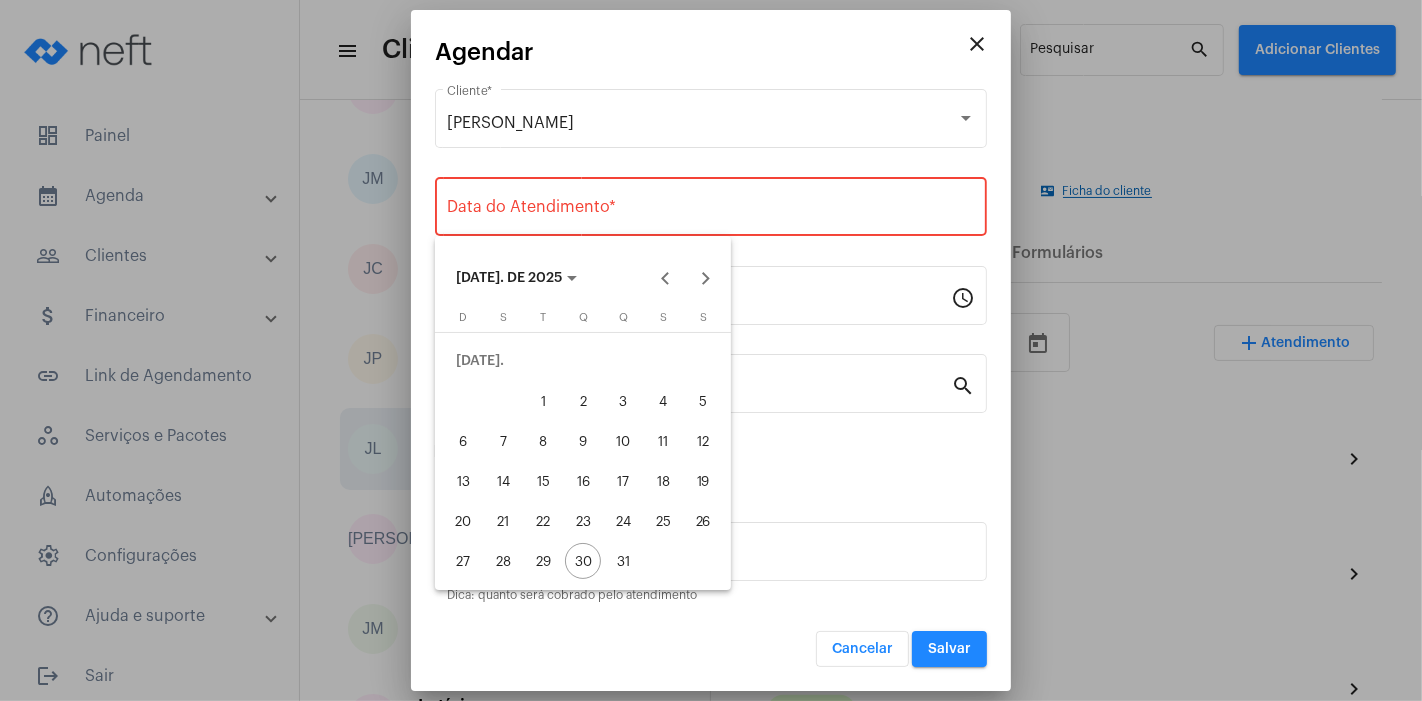 click on "31" at bounding box center [623, 561] 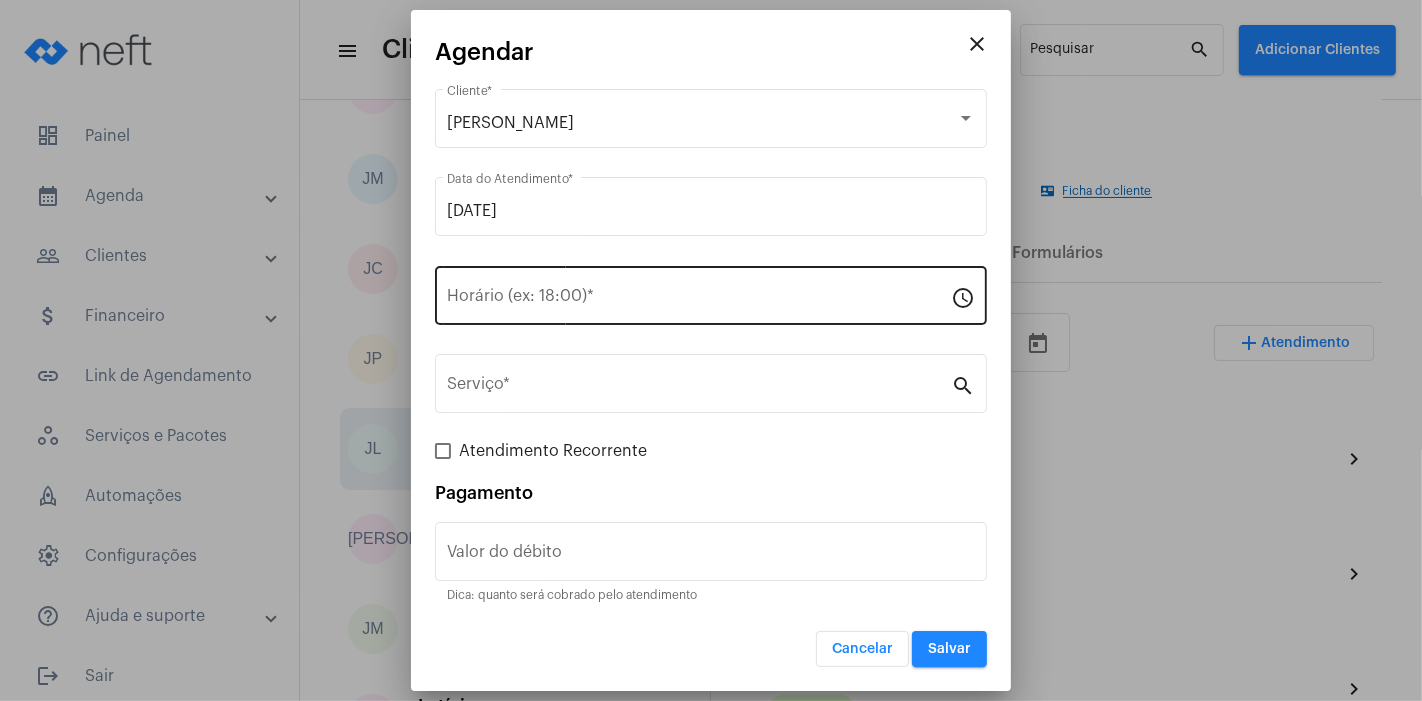 click on "Horário (ex: 18:00)  *" at bounding box center [699, 293] 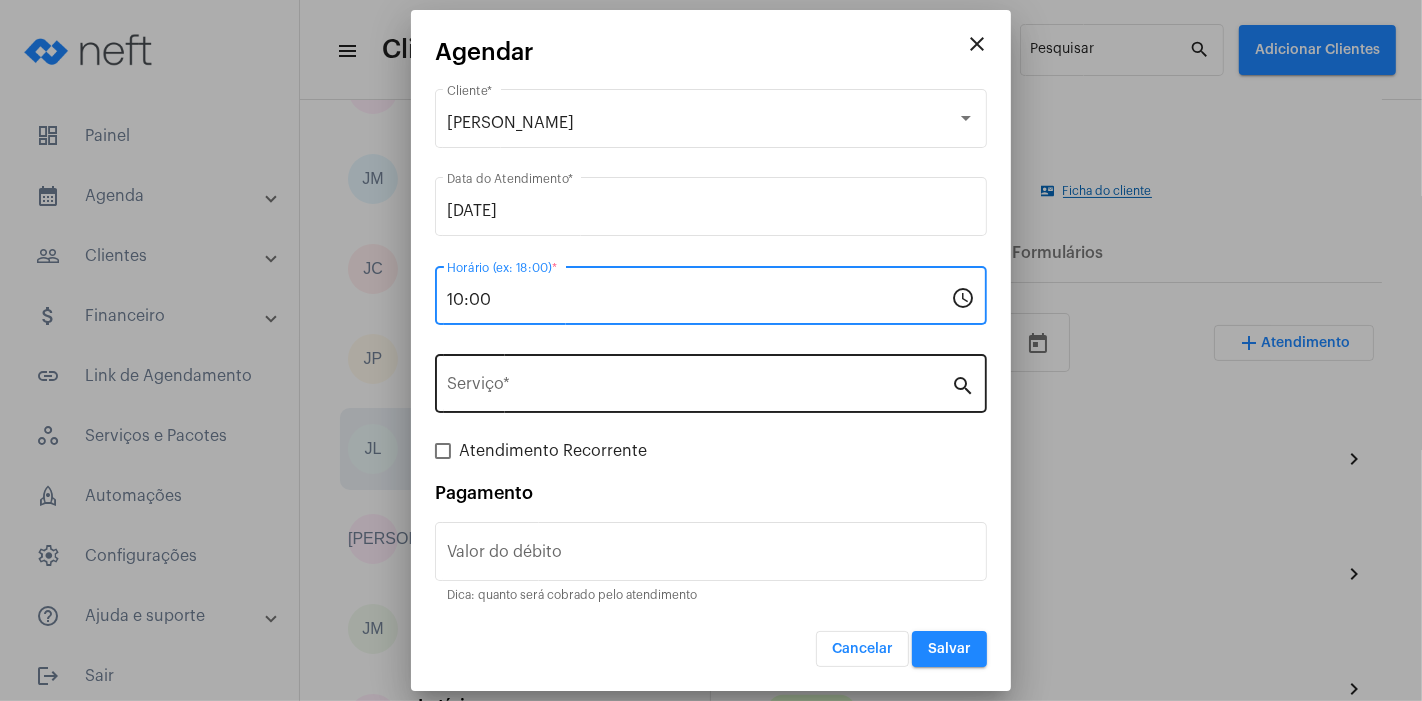 type on "10:00" 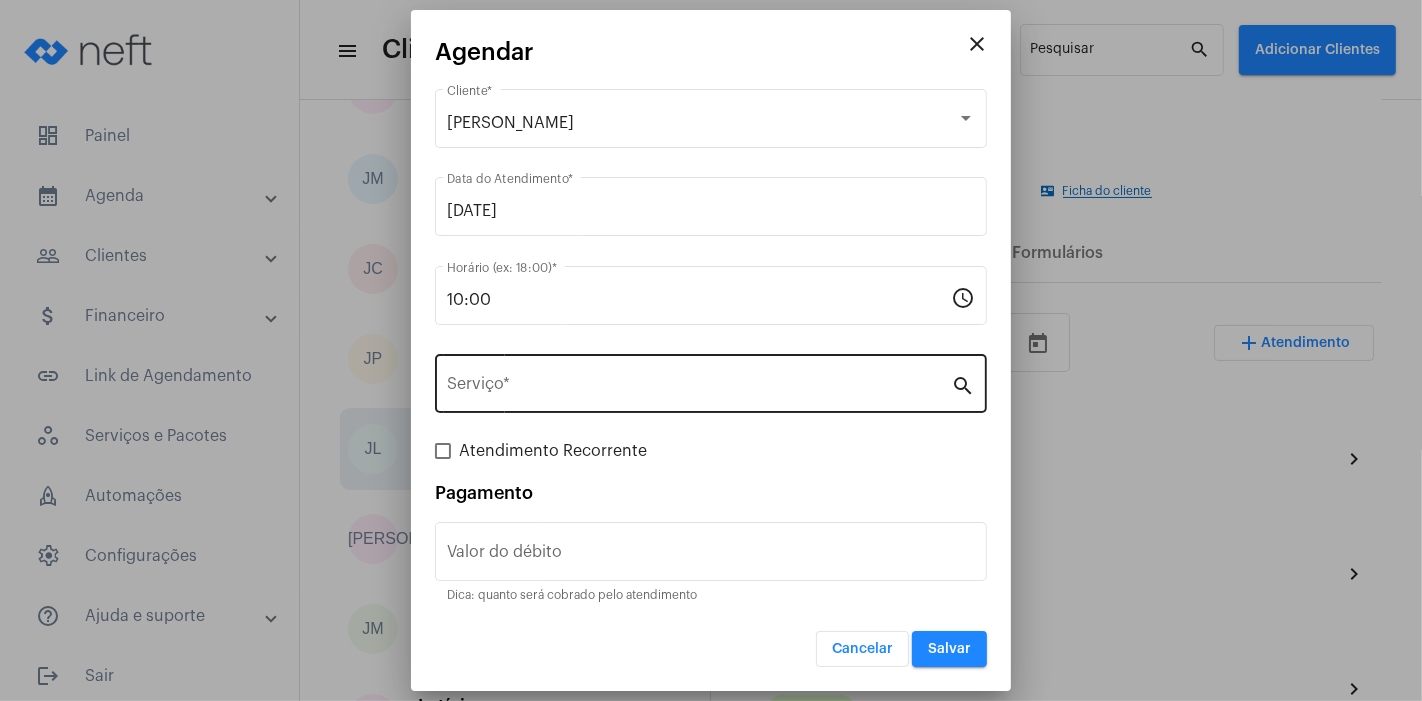 click on "Serviço  *" at bounding box center [699, 381] 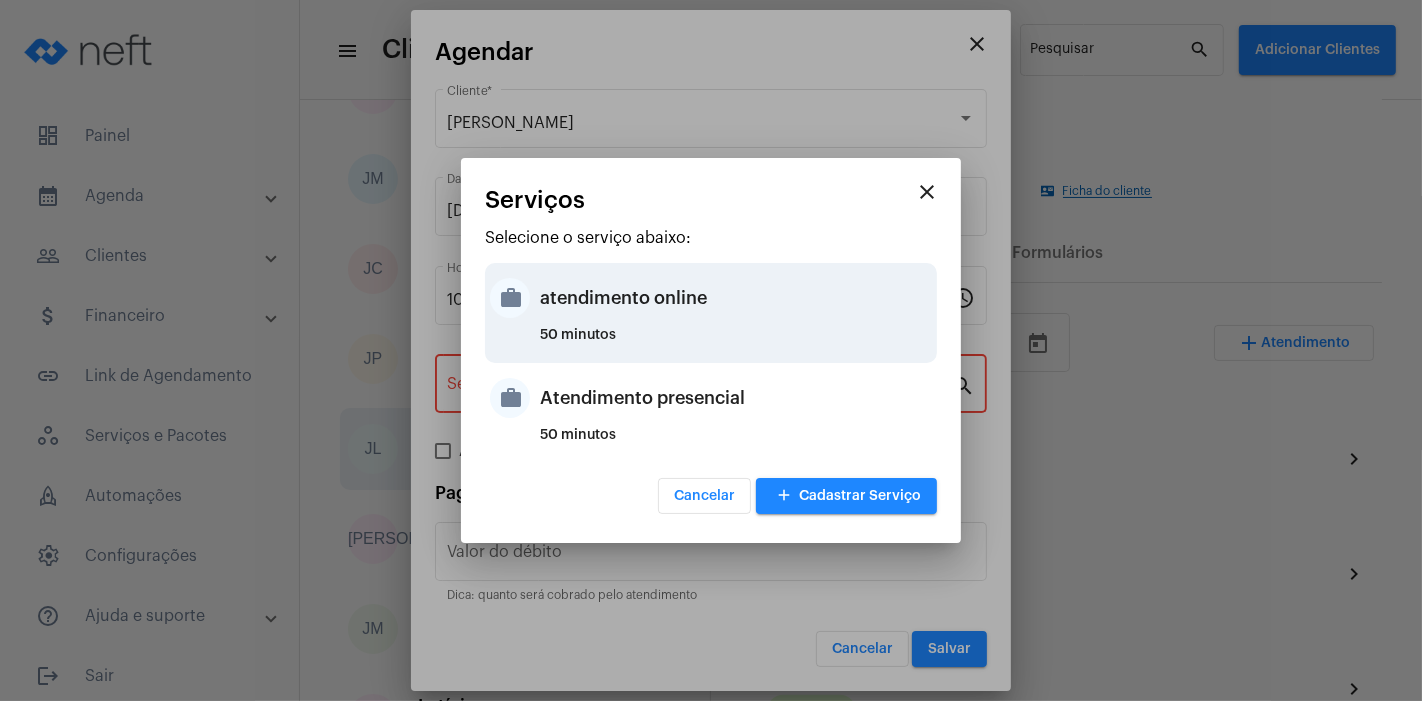 click on "atendimento online" at bounding box center (736, 298) 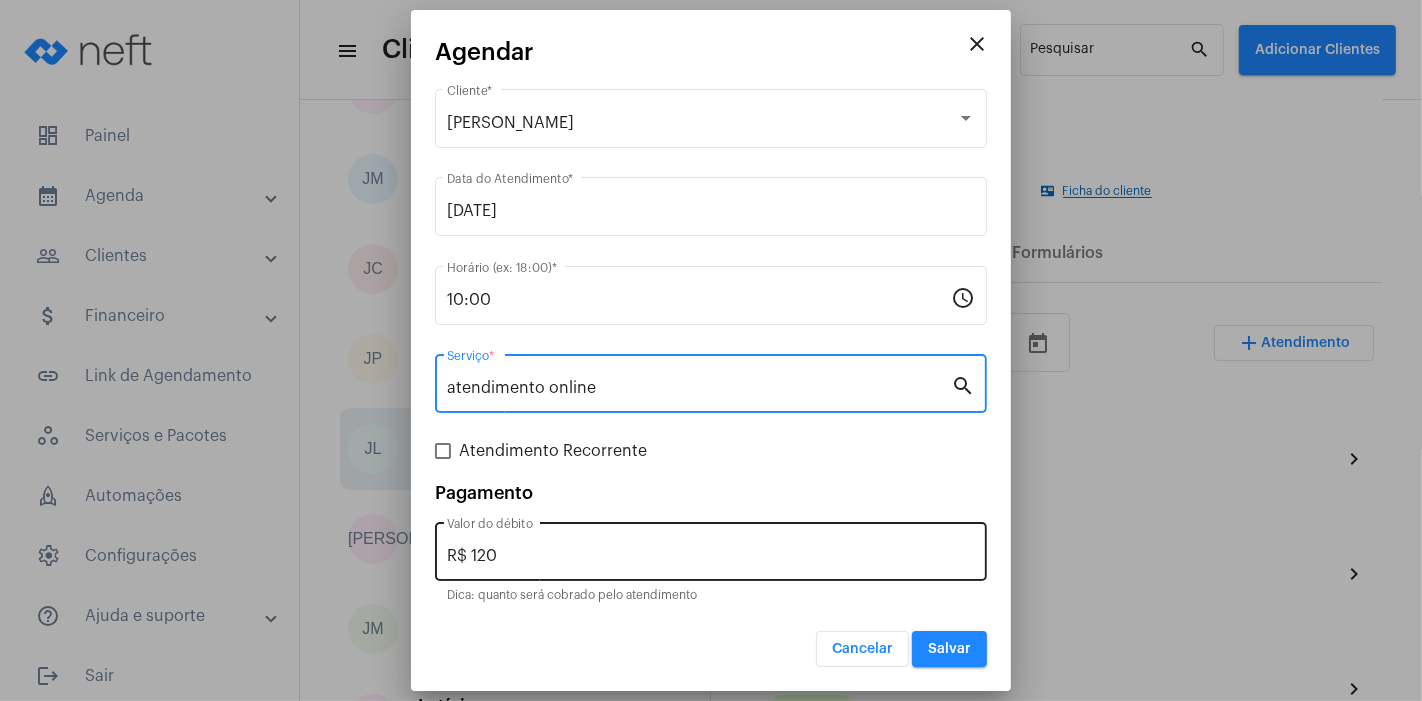 click on "R$ 120" at bounding box center [711, 556] 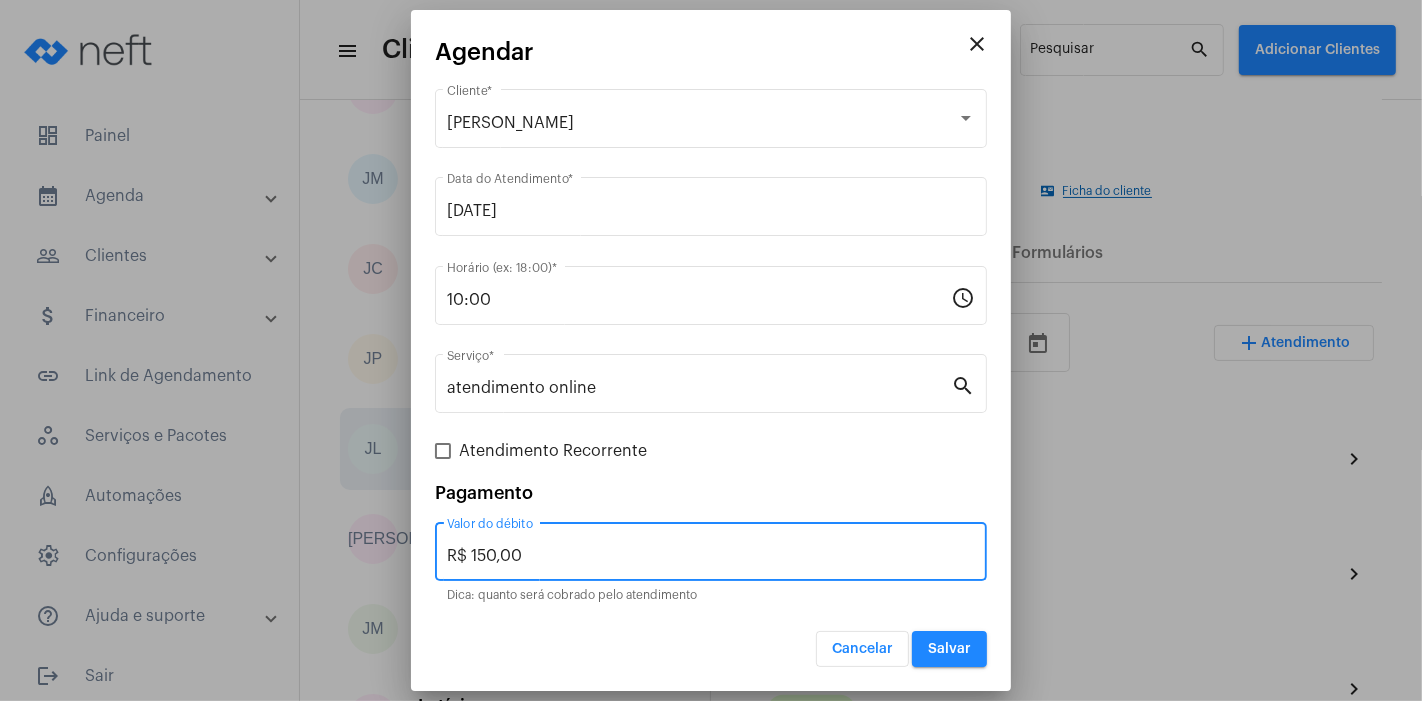 type on "R$ 150,00" 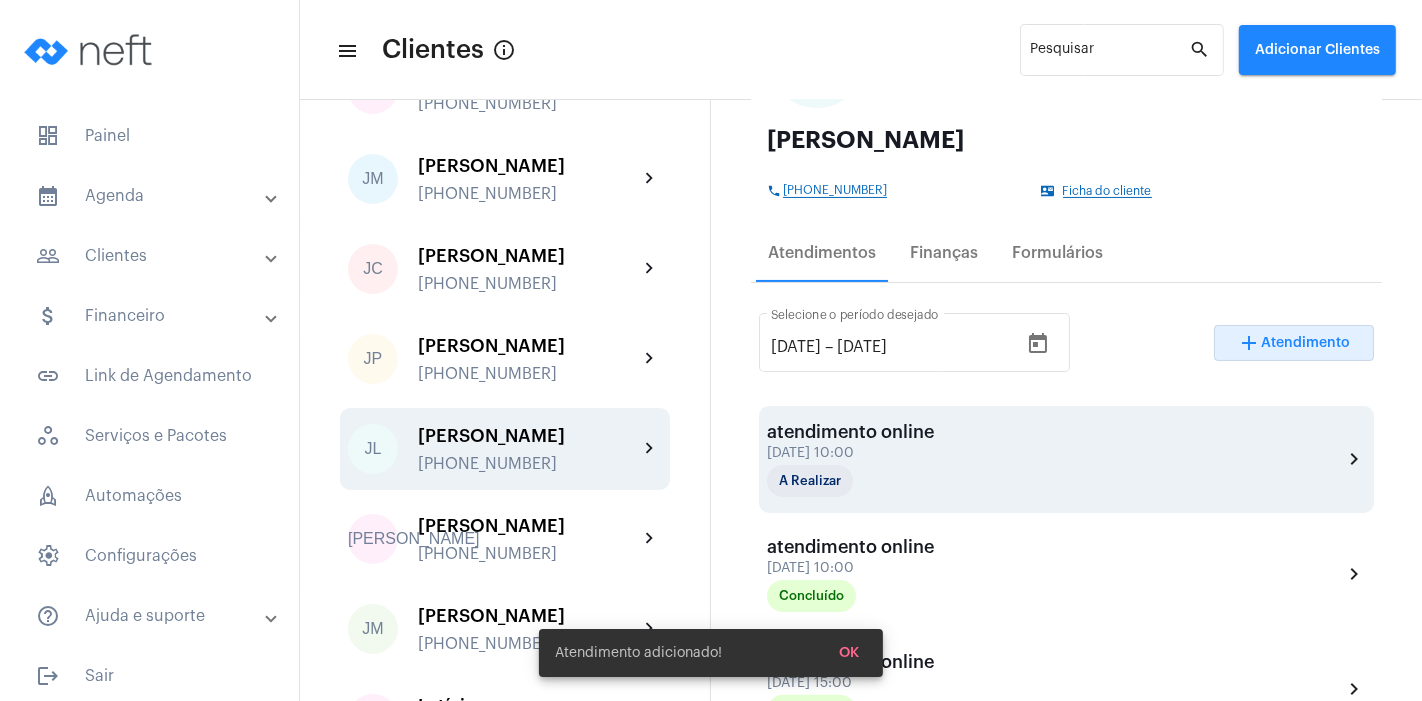 click on "[DATE] 10:00" at bounding box center (867, 453) 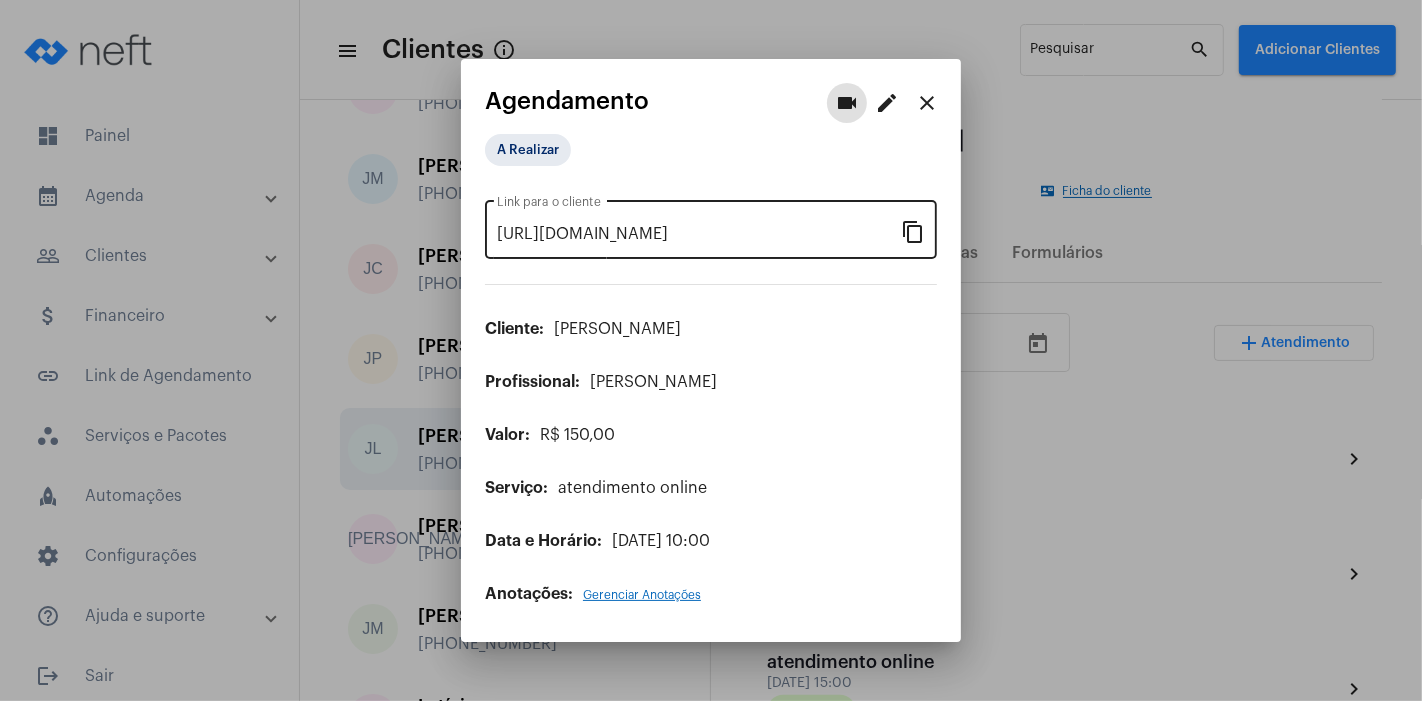 click on "content_copy" at bounding box center (913, 231) 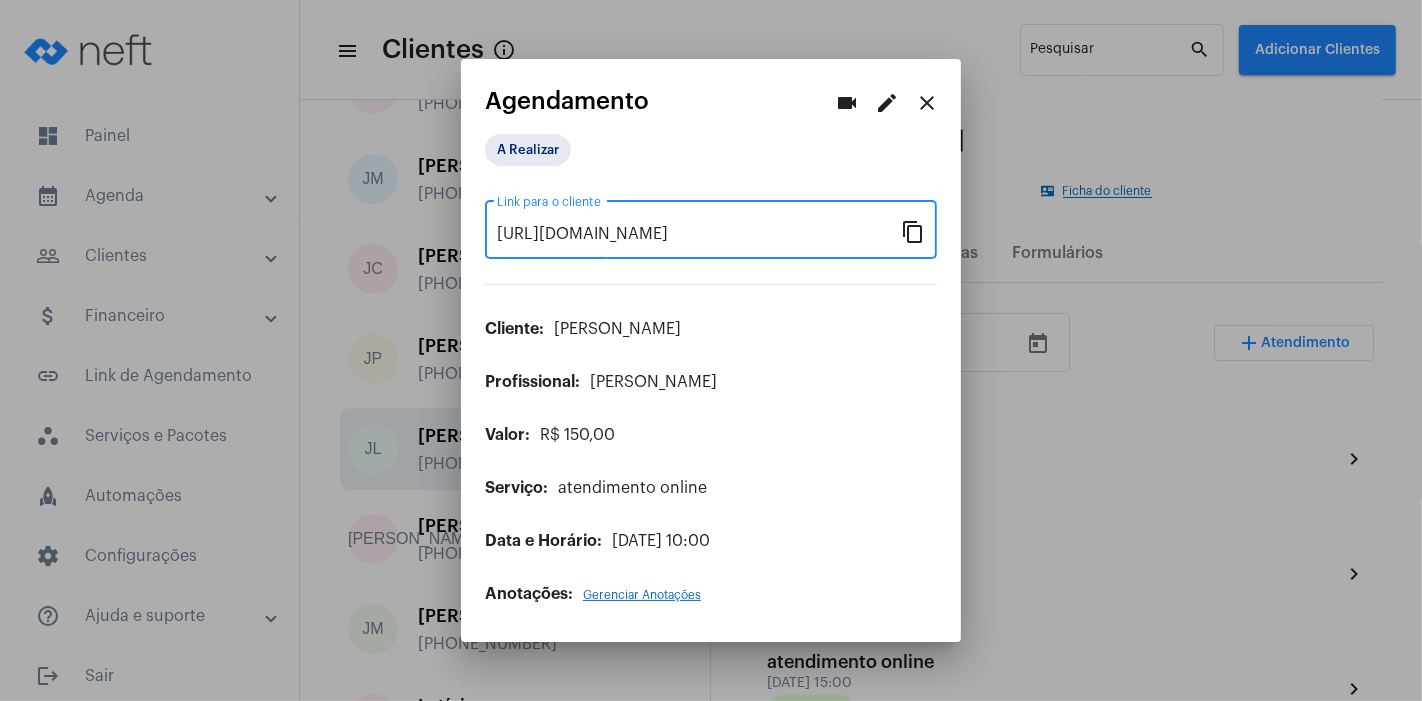 scroll, scrollTop: 0, scrollLeft: 0, axis: both 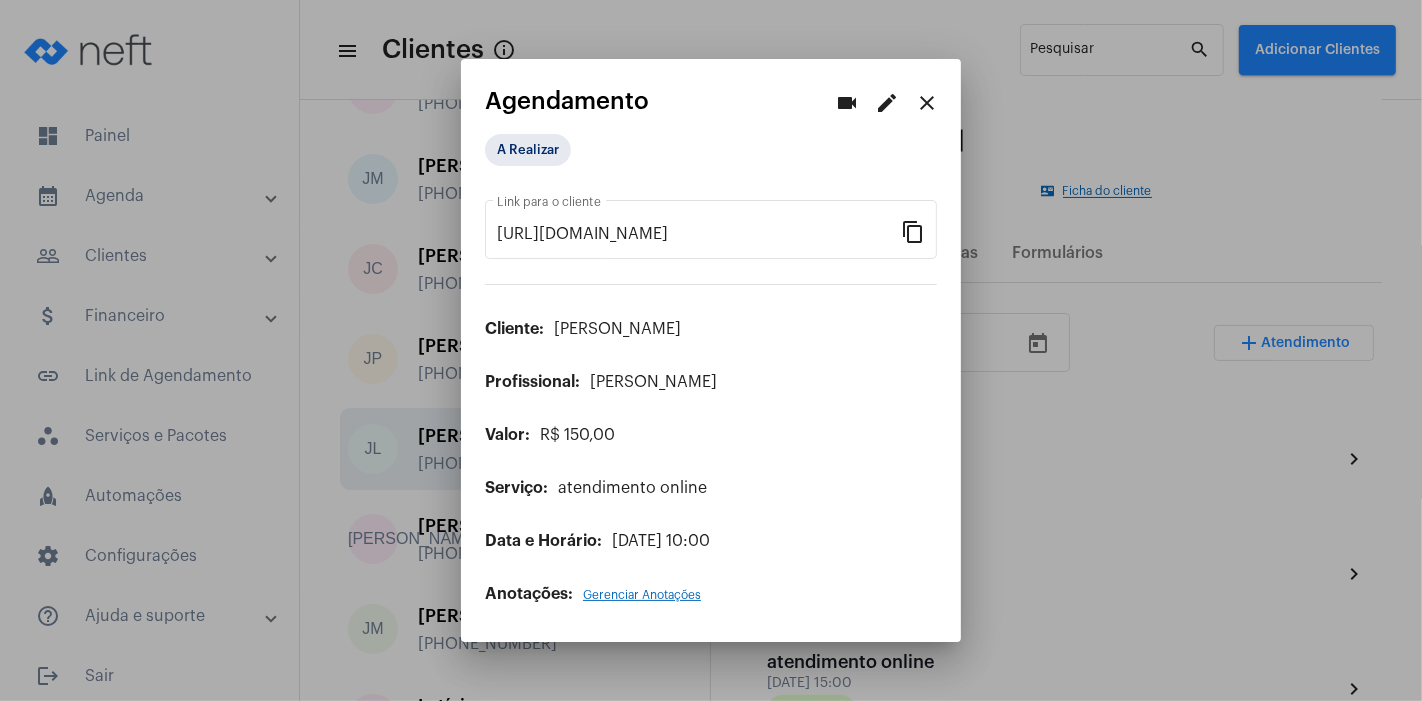 click at bounding box center [711, 350] 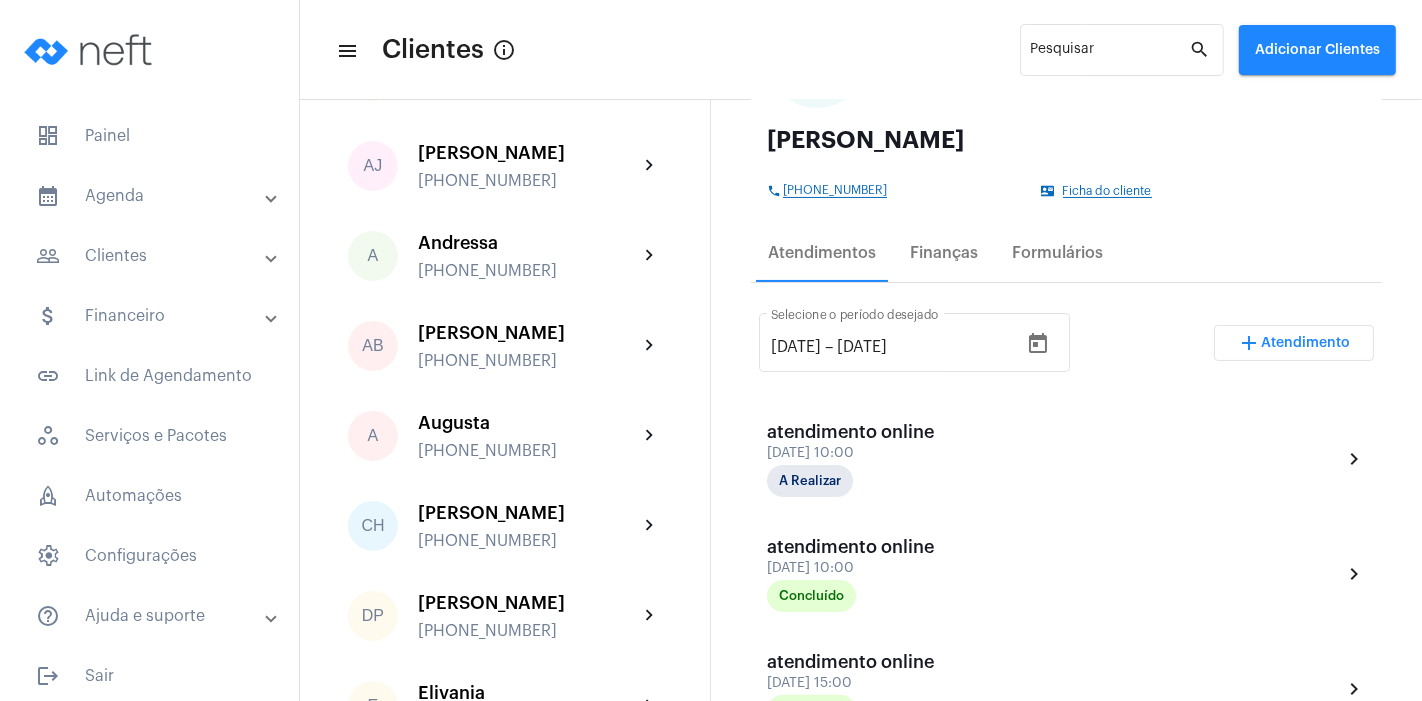 scroll, scrollTop: 292, scrollLeft: 0, axis: vertical 